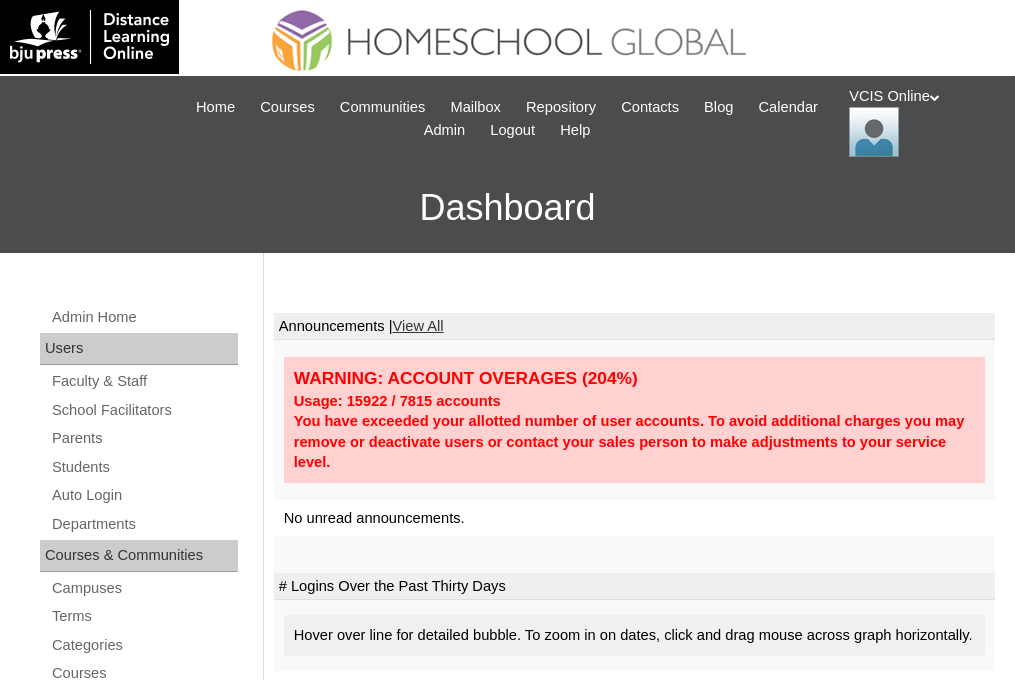 scroll, scrollTop: 0, scrollLeft: 0, axis: both 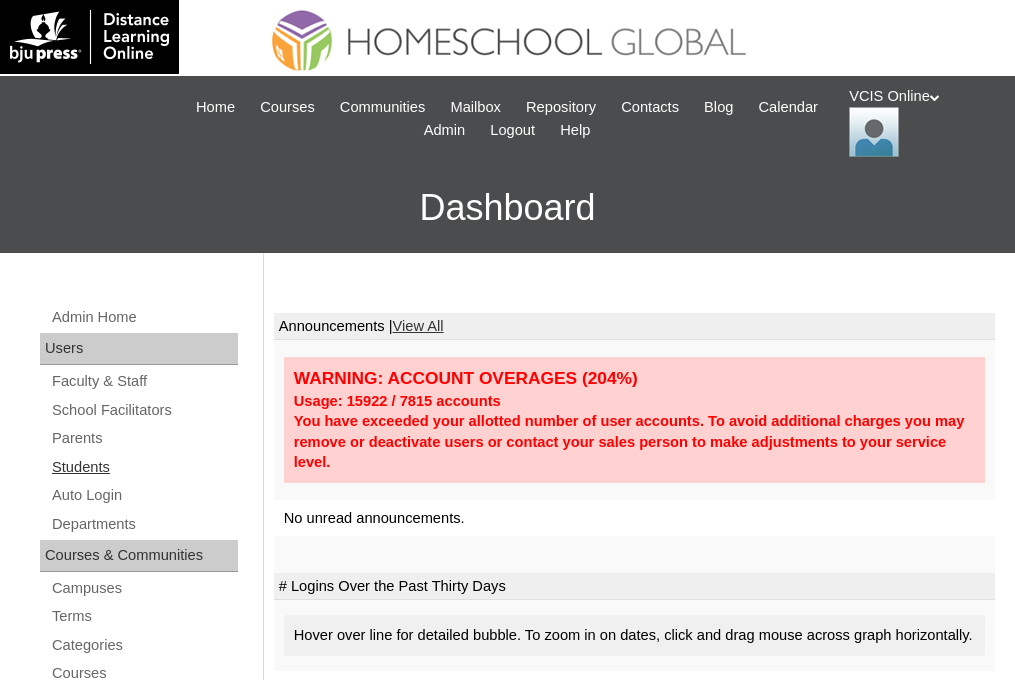 click on "Students" at bounding box center (144, 467) 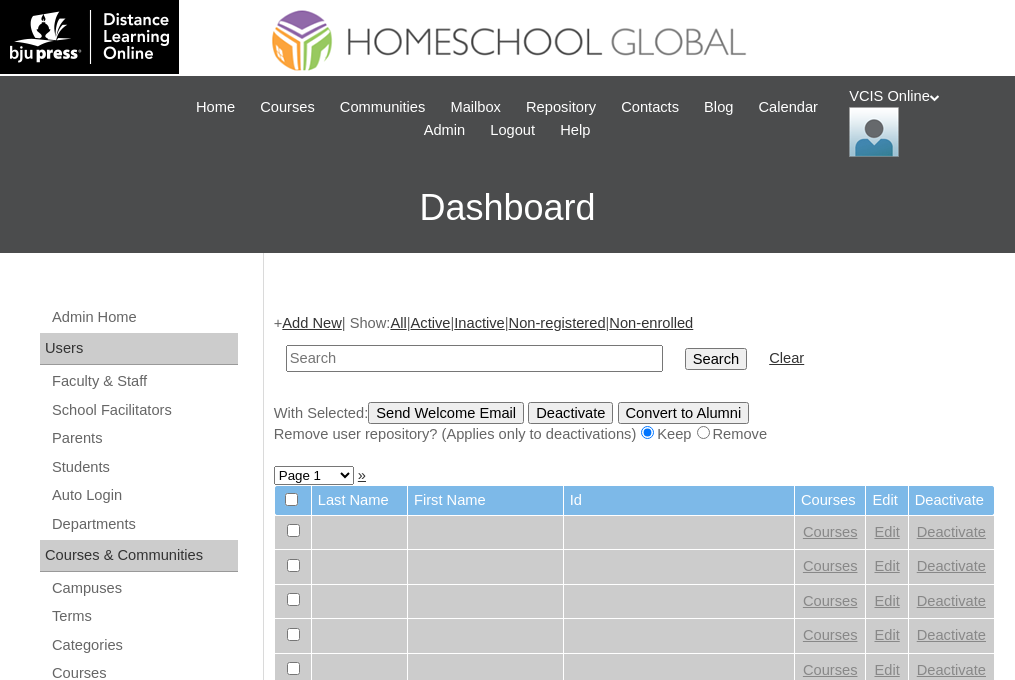 scroll, scrollTop: 0, scrollLeft: 0, axis: both 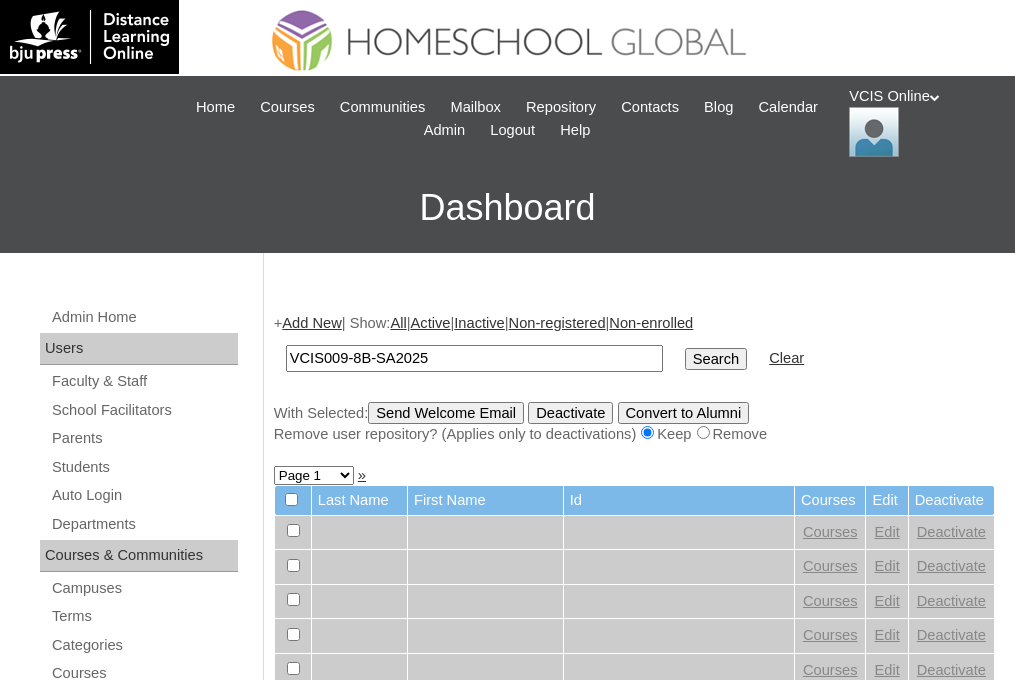 type on "VCIS009-8B-SA2025" 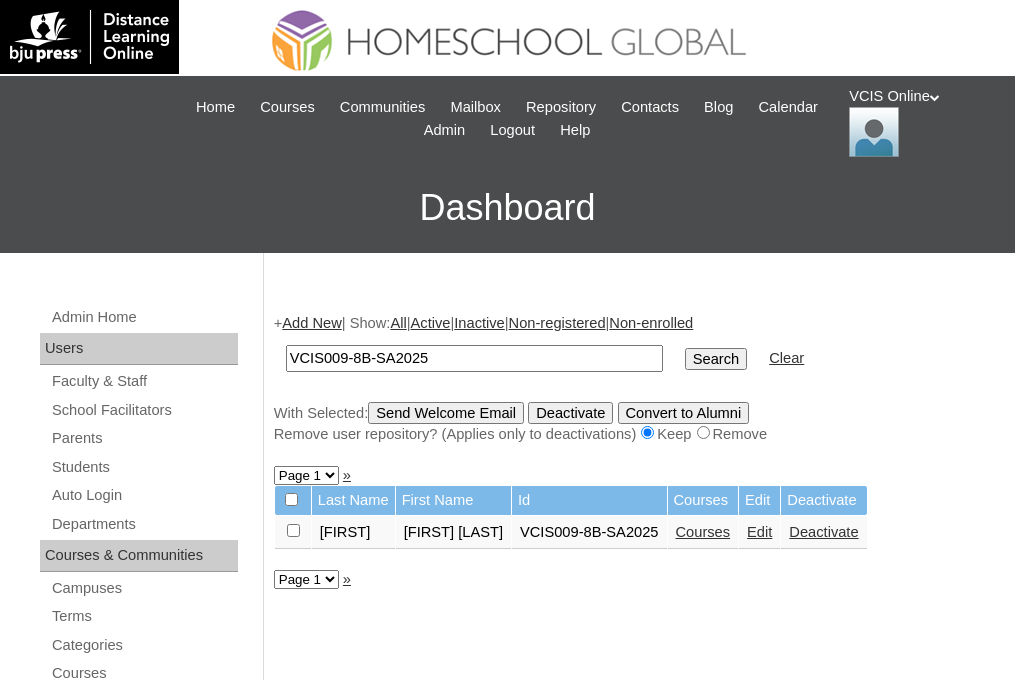 scroll, scrollTop: 0, scrollLeft: 0, axis: both 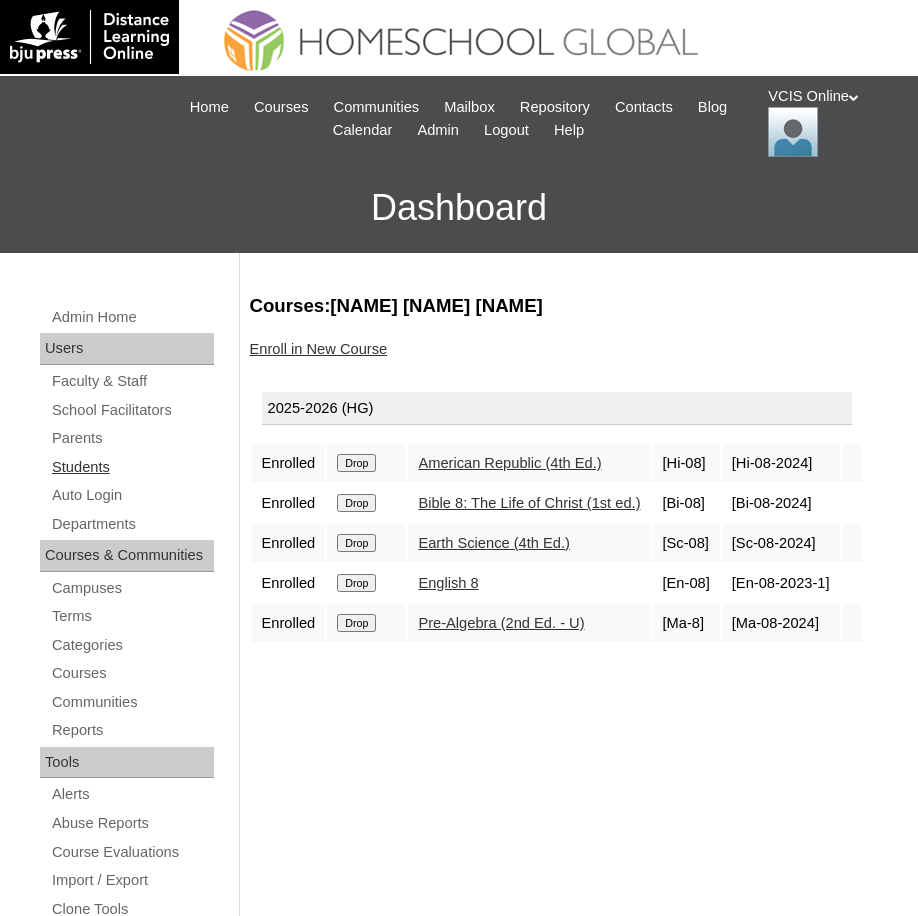 click on "Students" at bounding box center (132, 467) 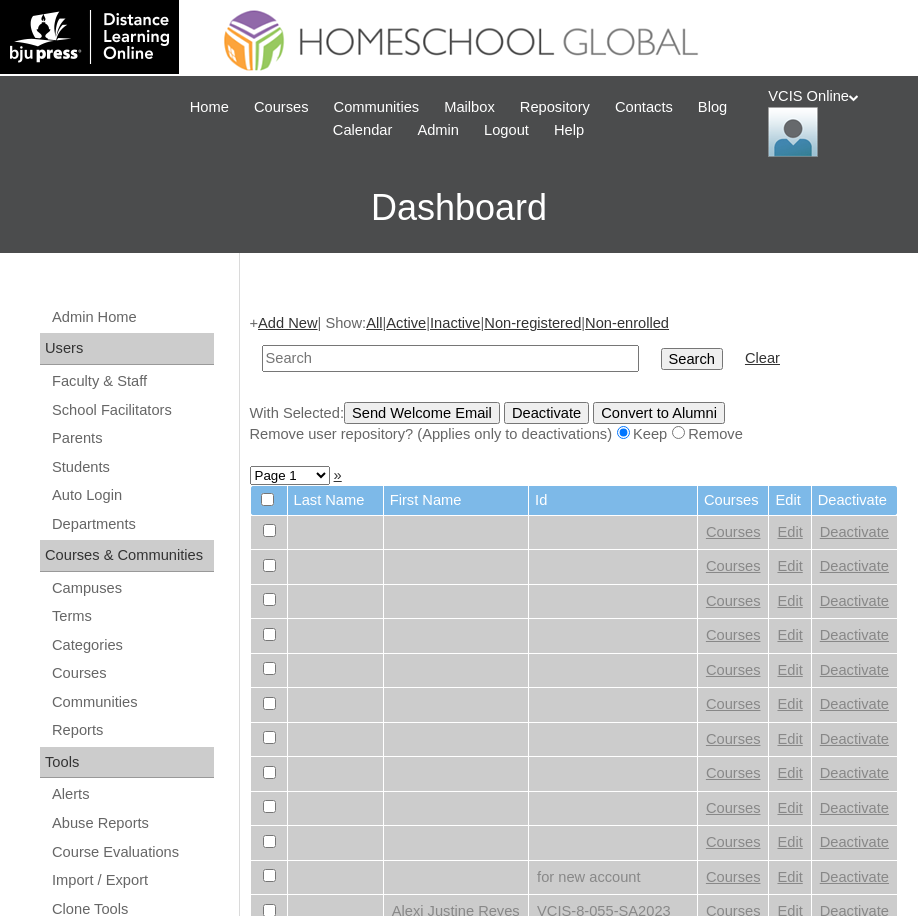 scroll, scrollTop: 0, scrollLeft: 0, axis: both 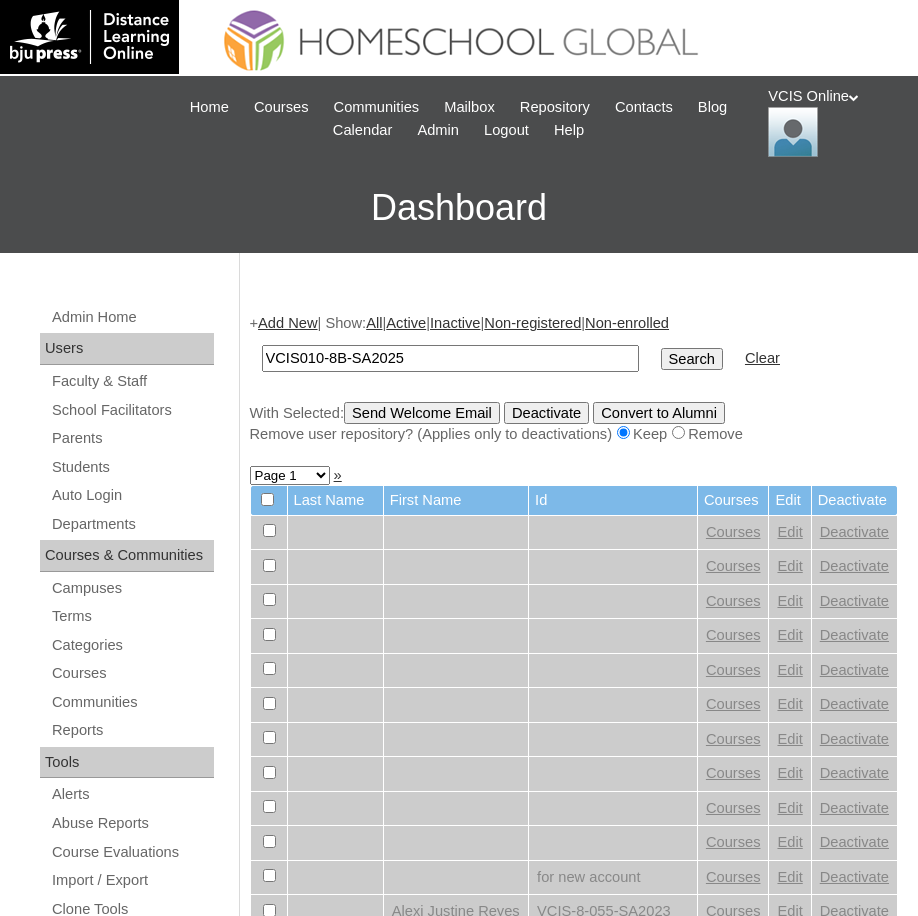 type on "VCIS010-8B-SA2025" 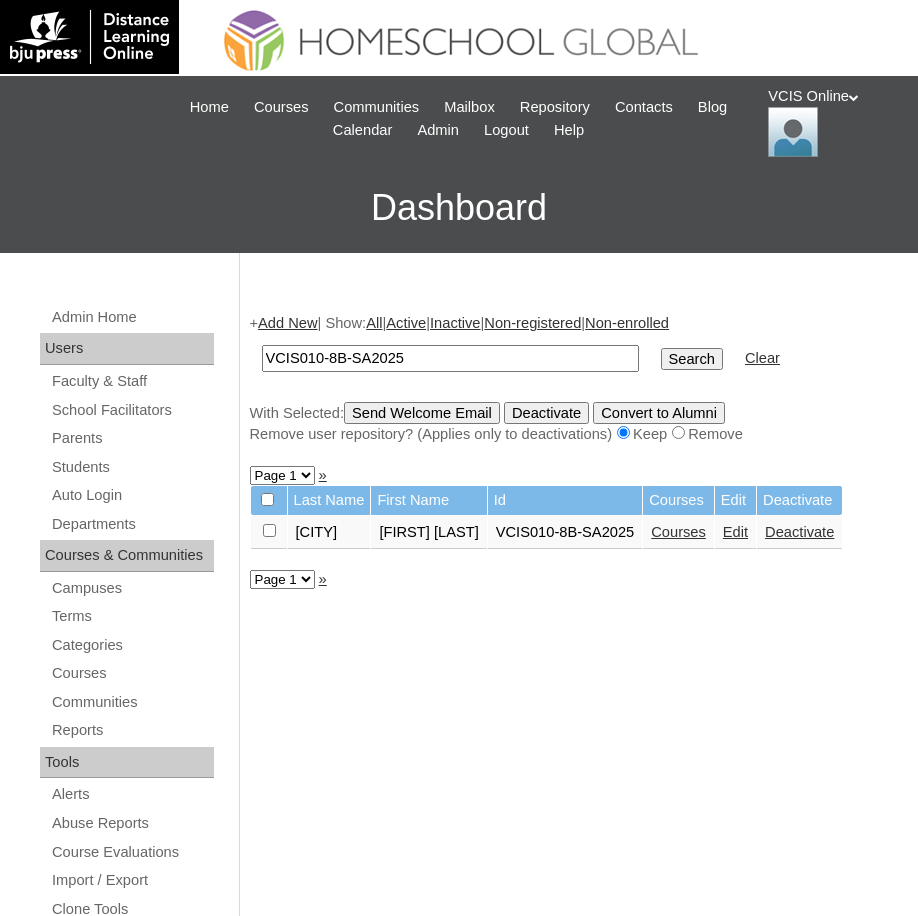 scroll, scrollTop: 0, scrollLeft: 0, axis: both 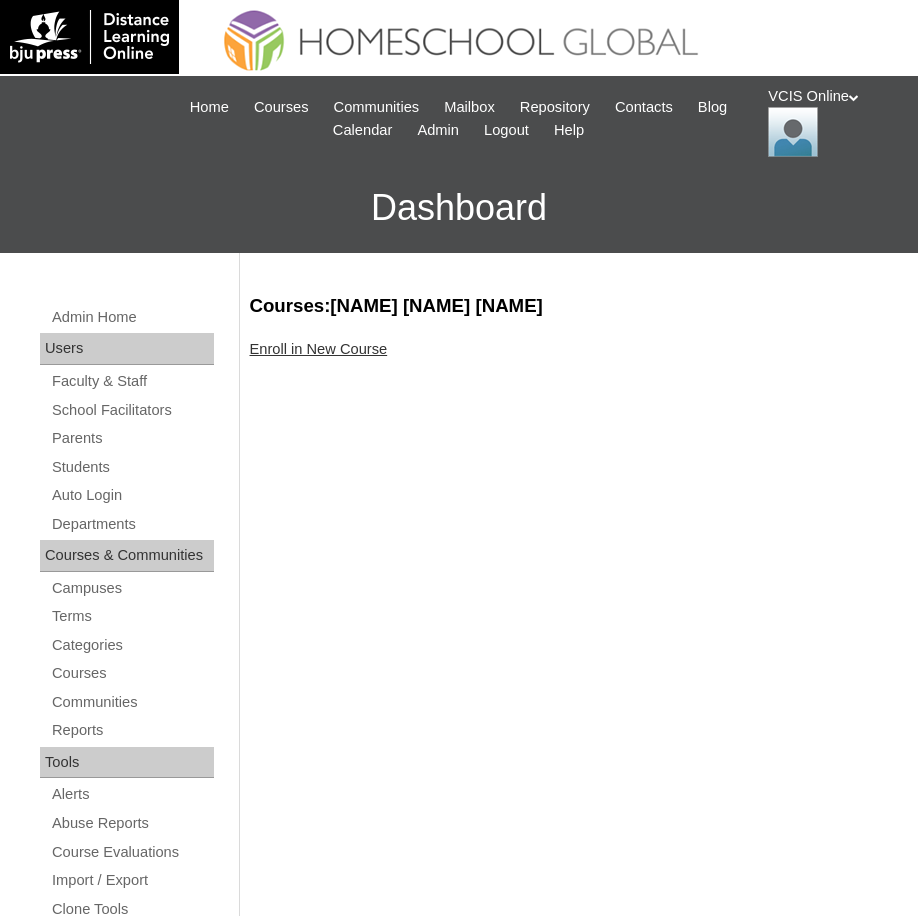 click on "Enroll in New Course" at bounding box center (319, 349) 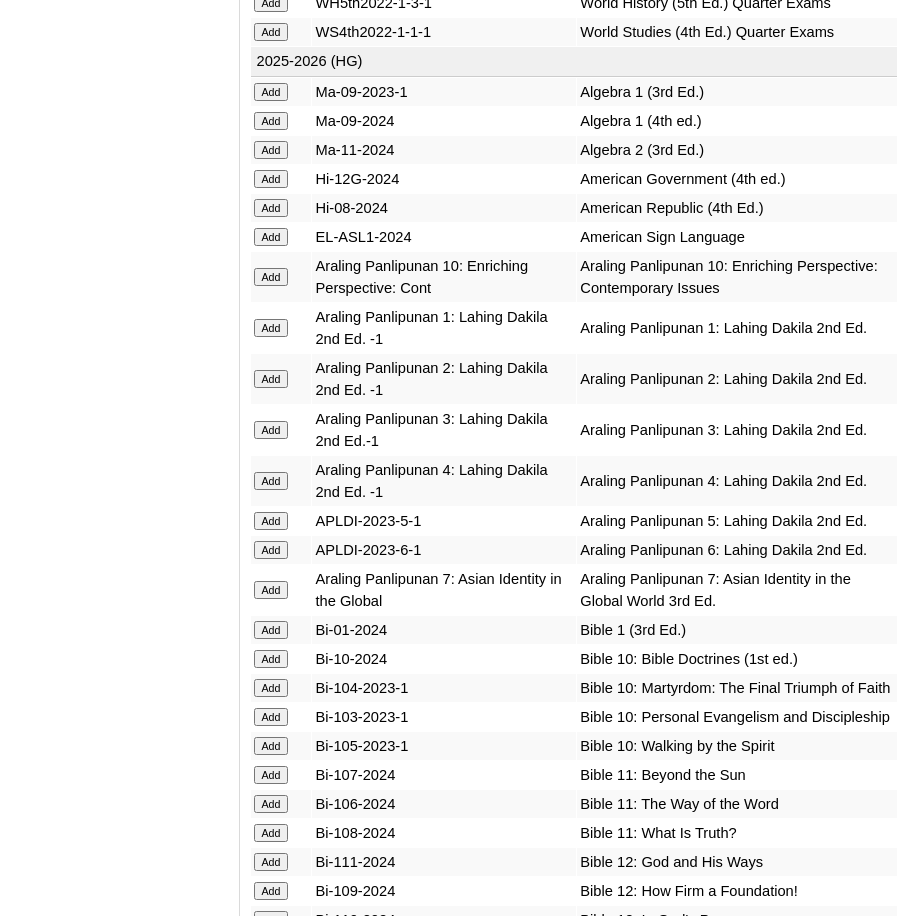scroll, scrollTop: 4500, scrollLeft: 0, axis: vertical 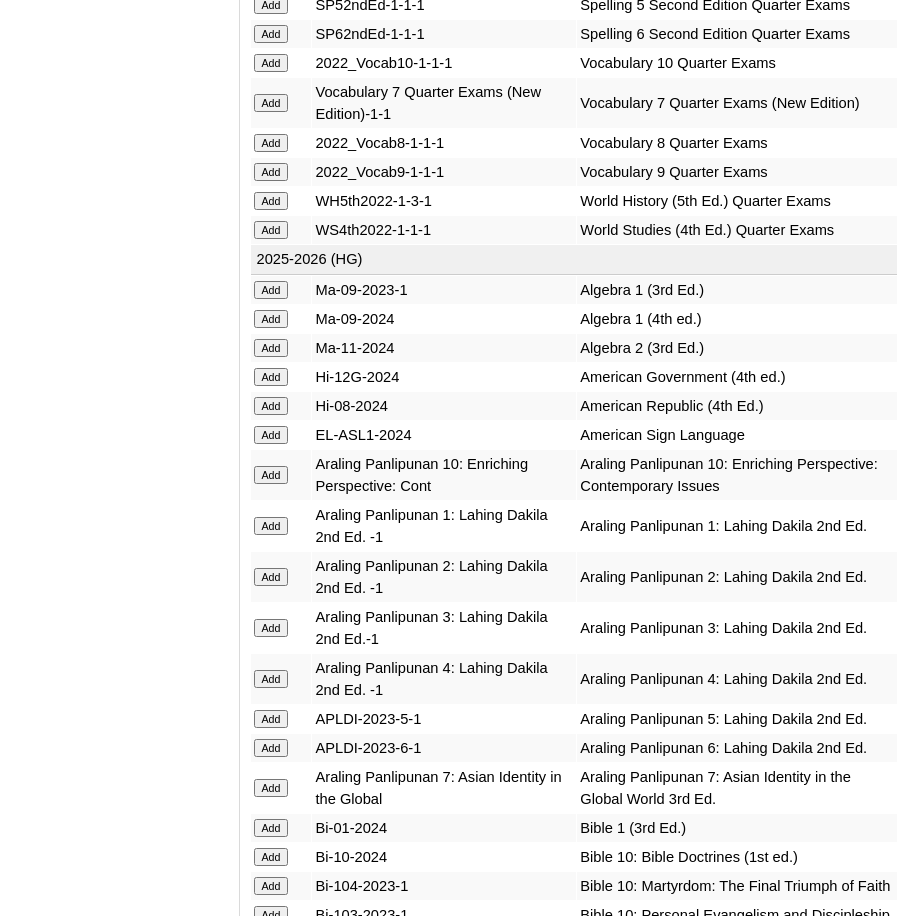 click on "Add" at bounding box center [271, -4101] 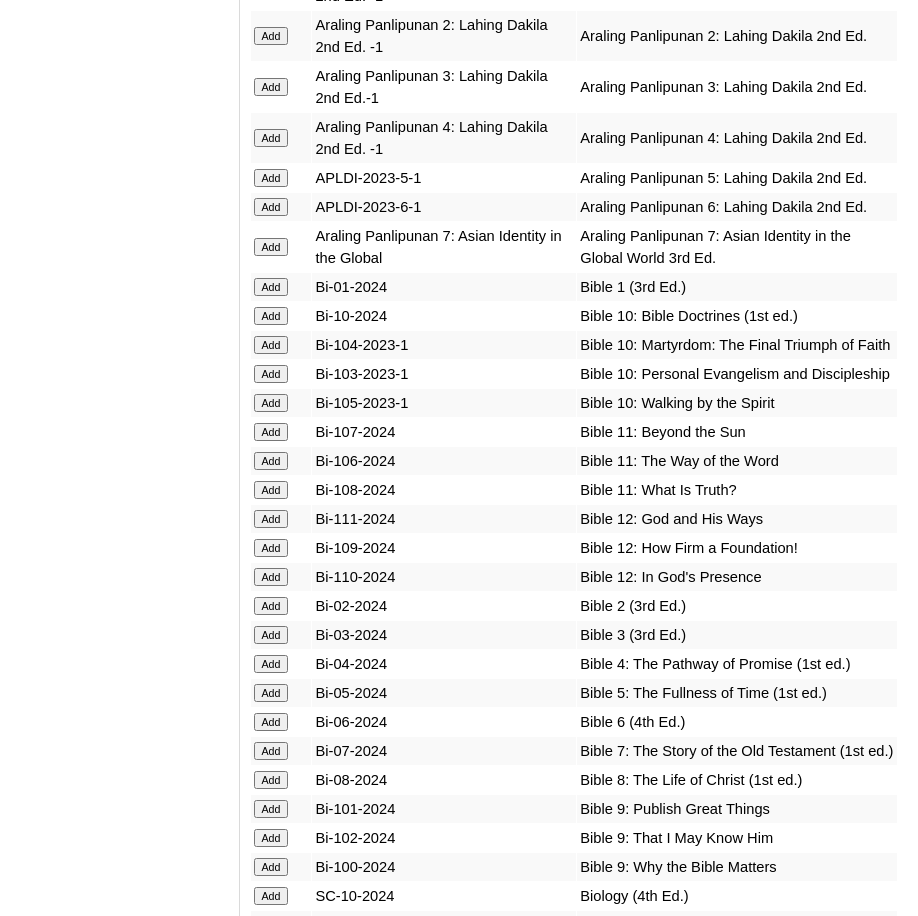 scroll, scrollTop: 5100, scrollLeft: 0, axis: vertical 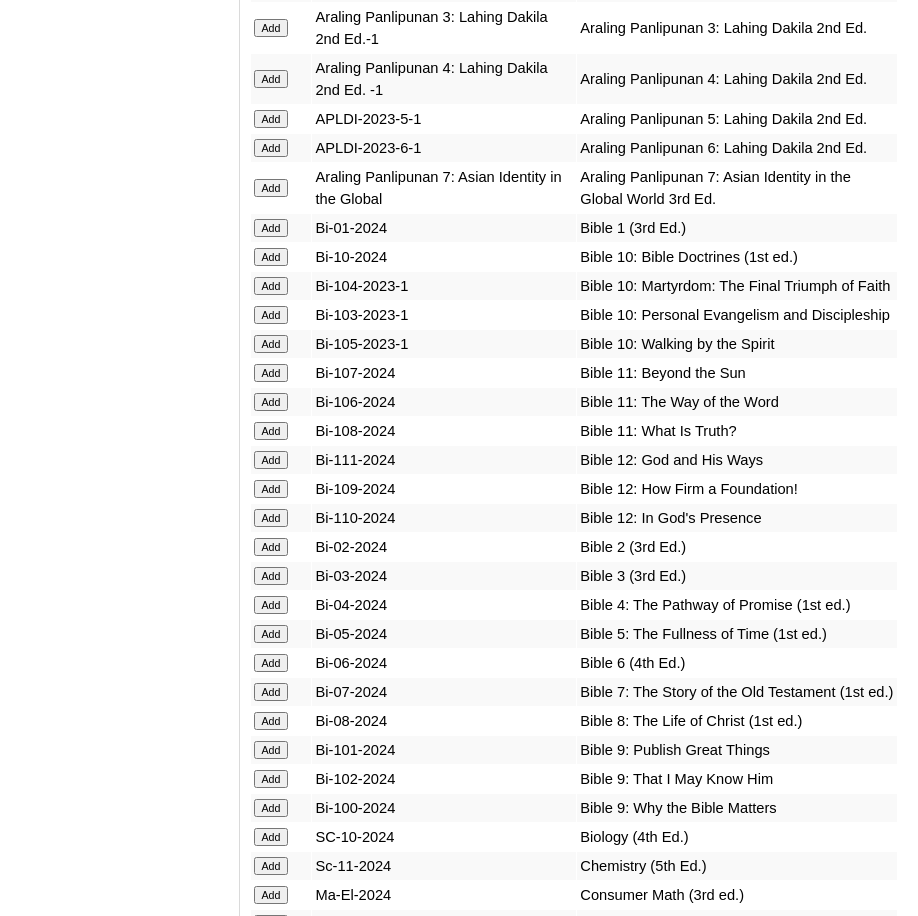click on "Add" at bounding box center [271, -4701] 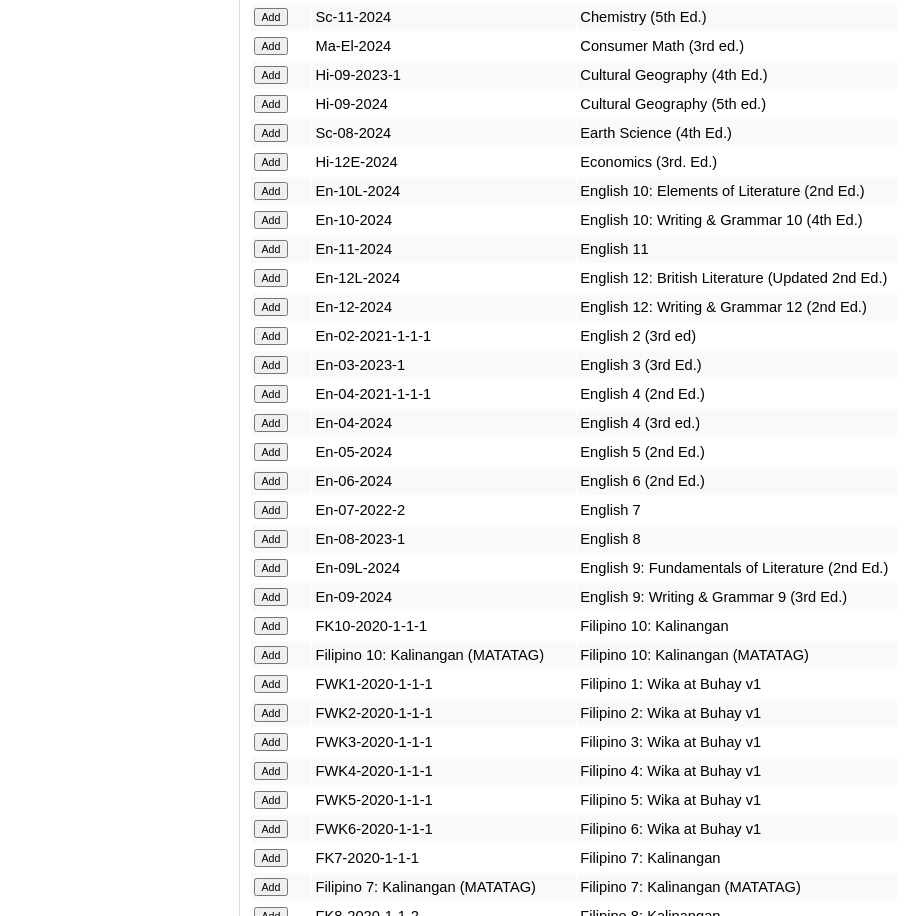 scroll, scrollTop: 5900, scrollLeft: 0, axis: vertical 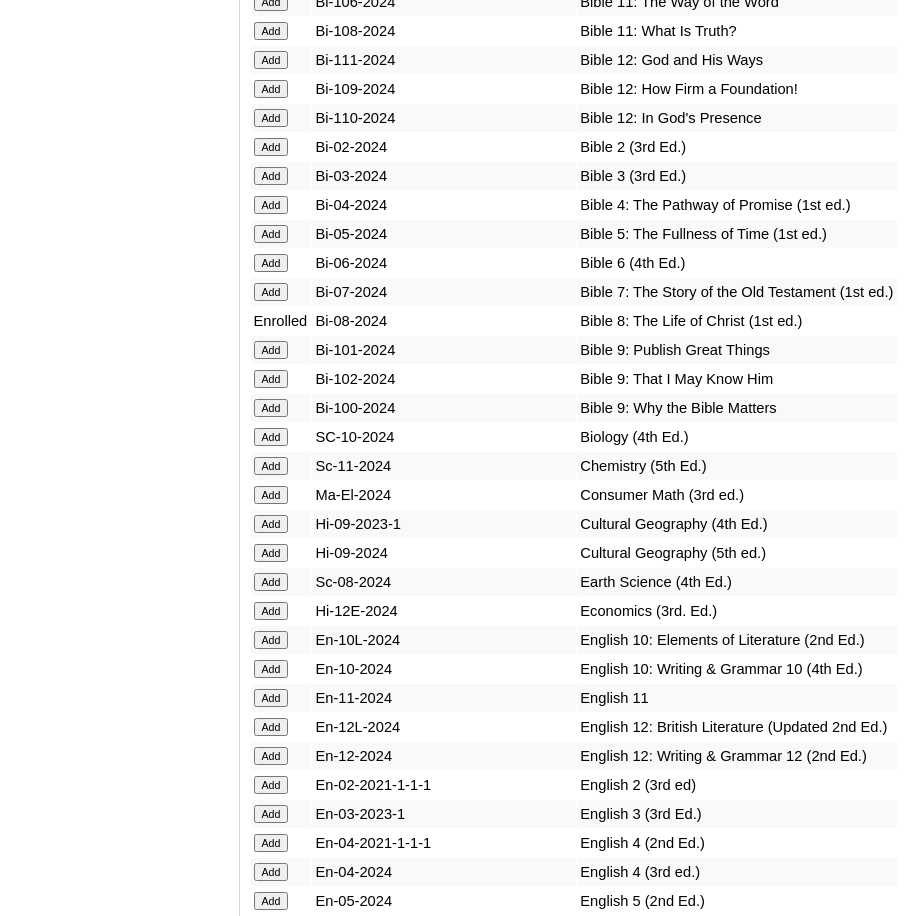 click on "Add" at bounding box center (271, -5101) 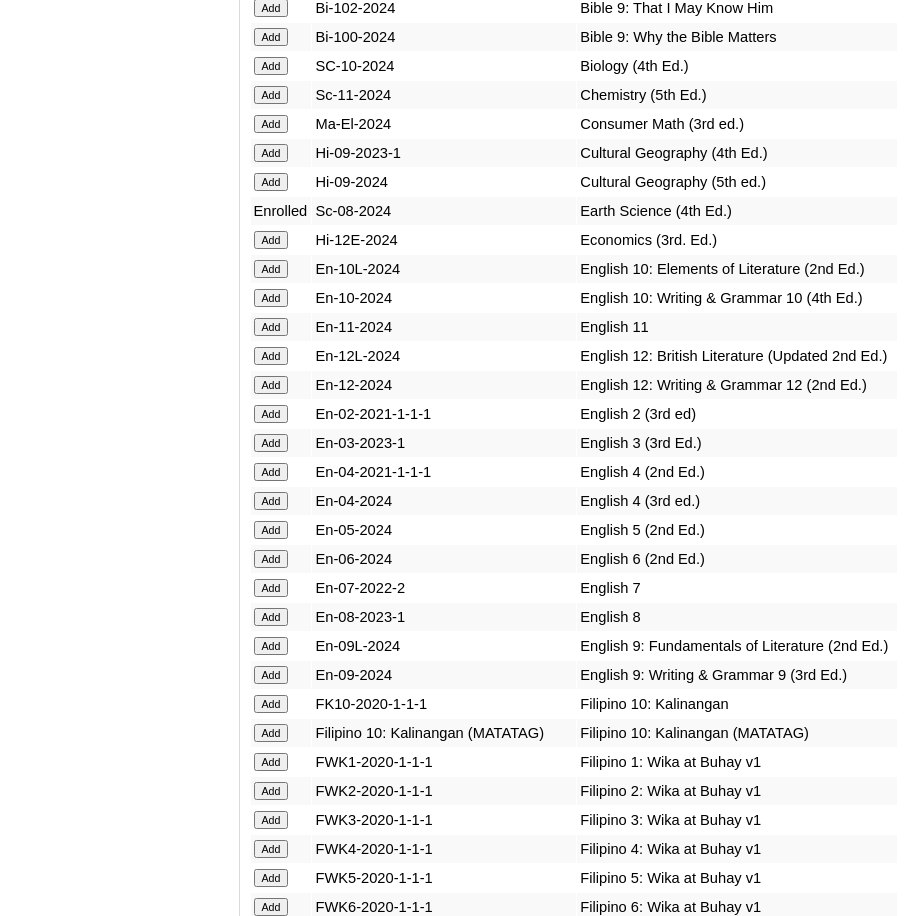 scroll, scrollTop: 5900, scrollLeft: 0, axis: vertical 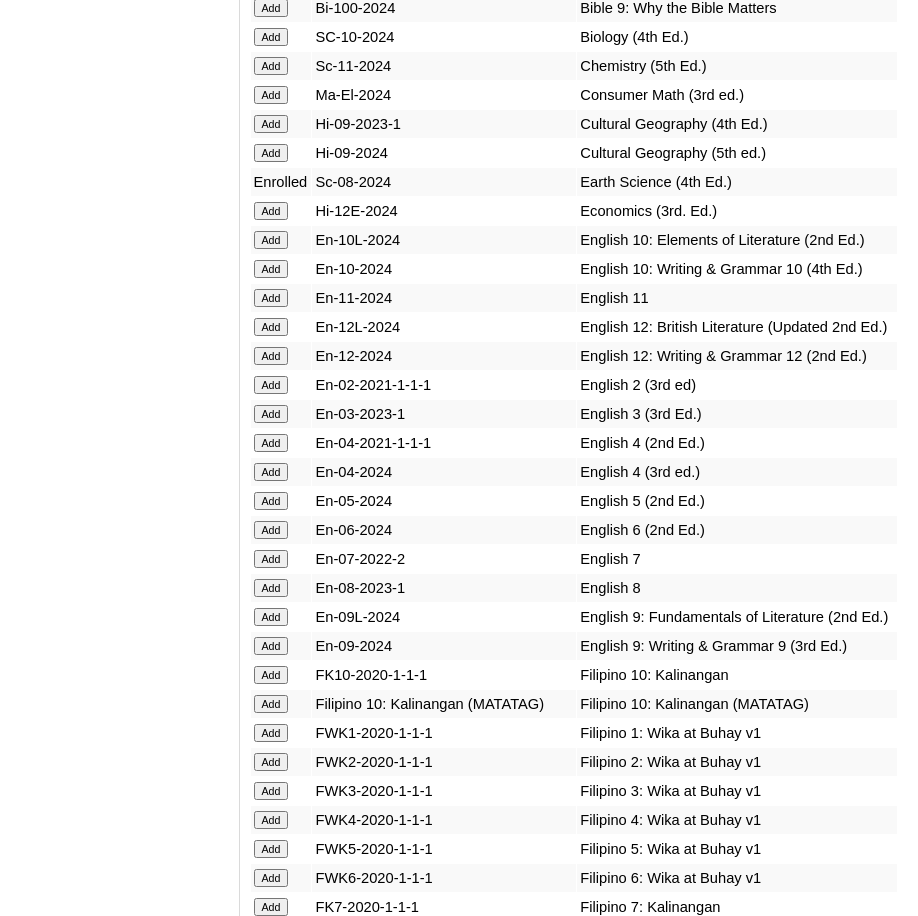 click on "Add" at bounding box center (271, -5501) 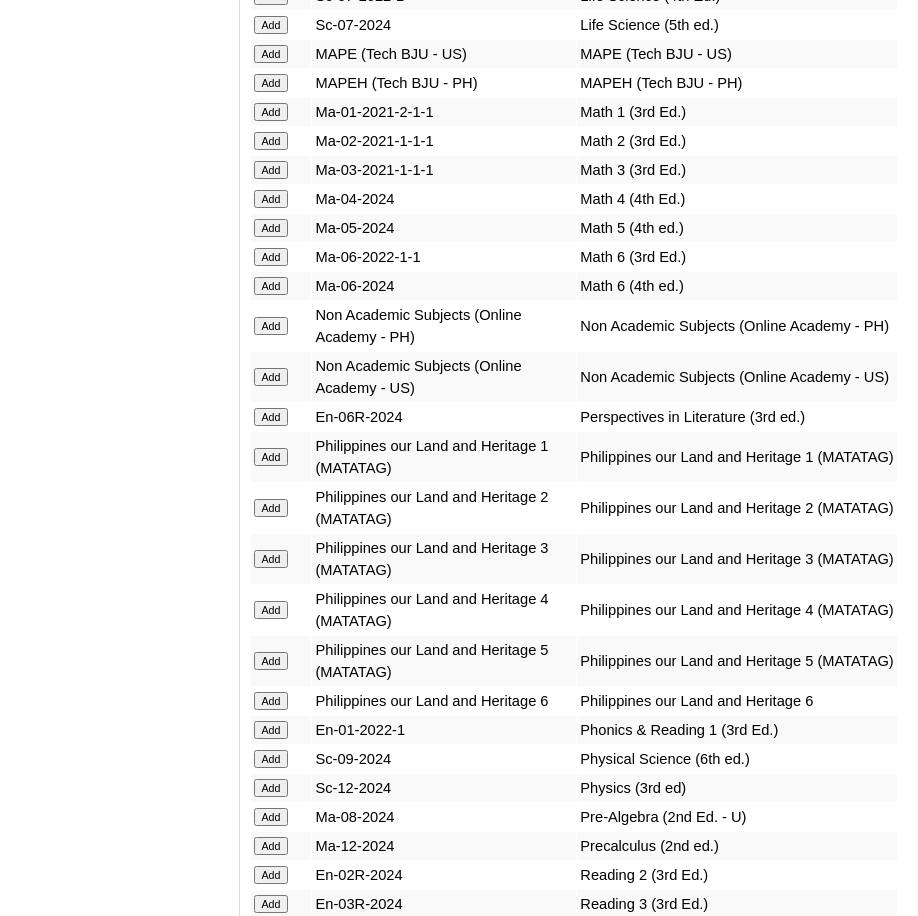 scroll, scrollTop: 7700, scrollLeft: 0, axis: vertical 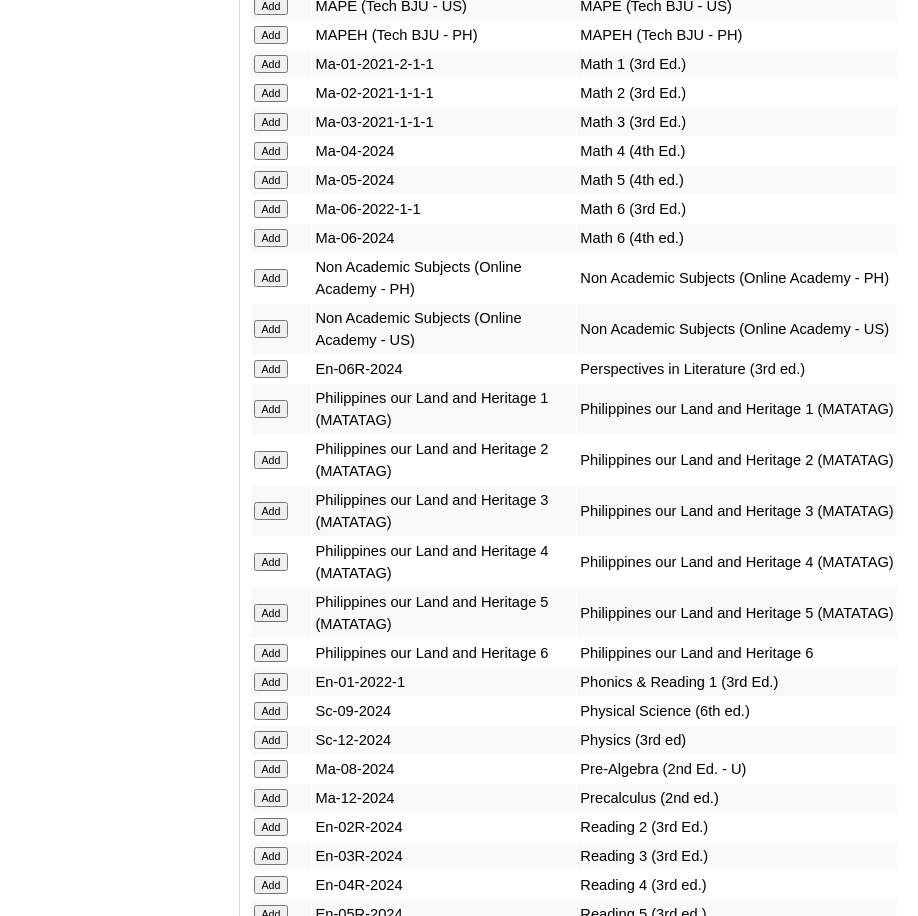 click on "Add" at bounding box center (271, -7301) 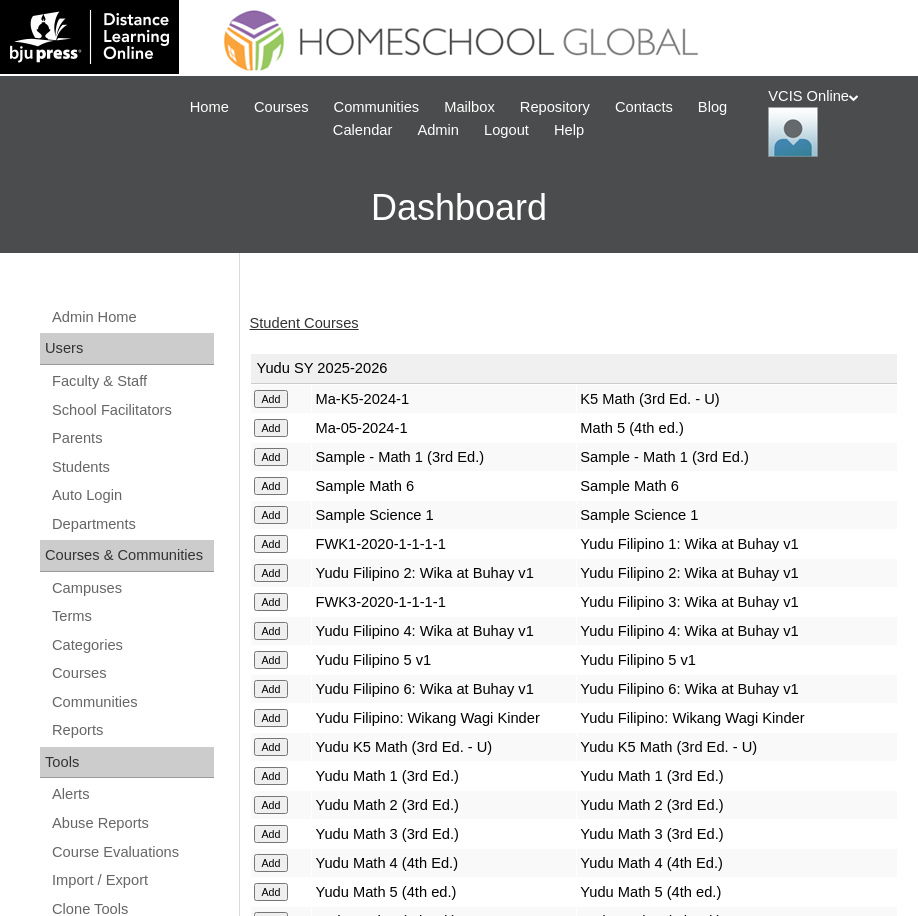 scroll, scrollTop: 0, scrollLeft: 0, axis: both 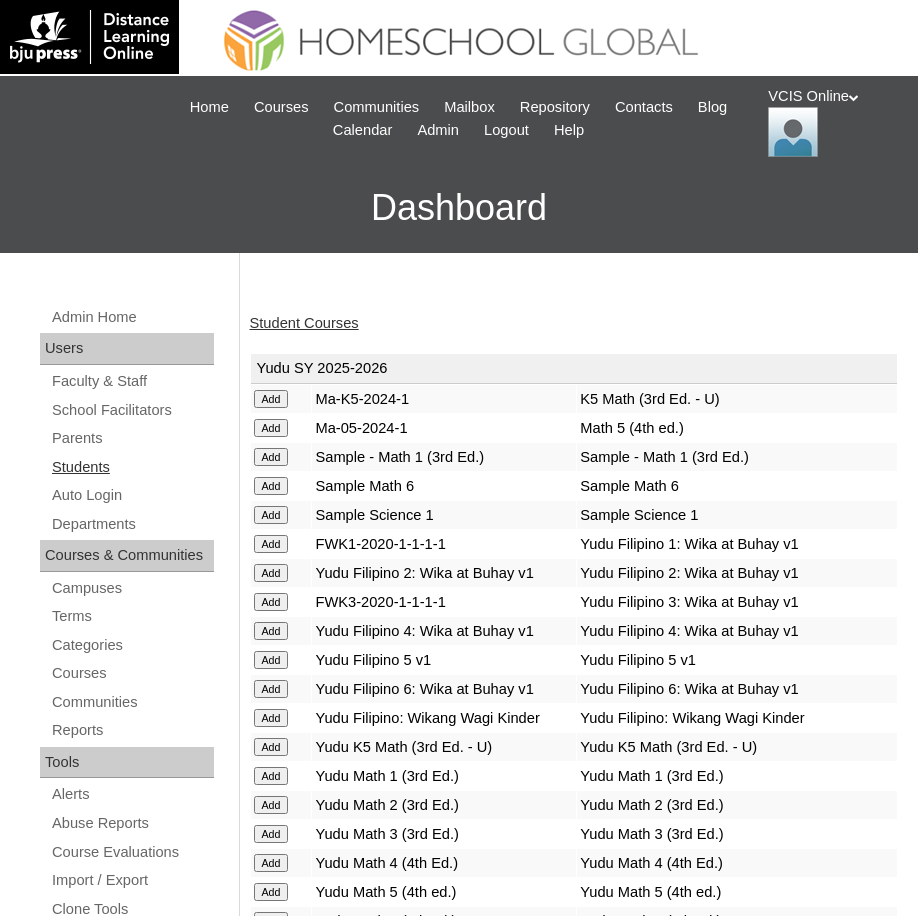 click on "Students" at bounding box center [132, 467] 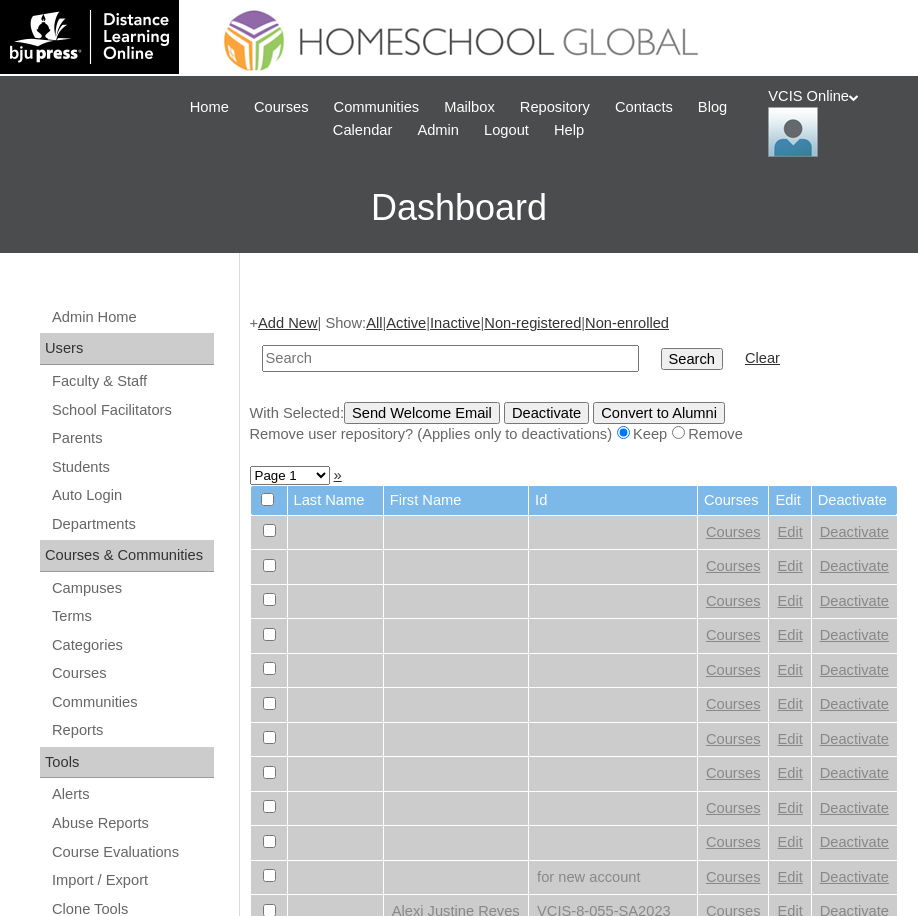 scroll, scrollTop: 0, scrollLeft: 0, axis: both 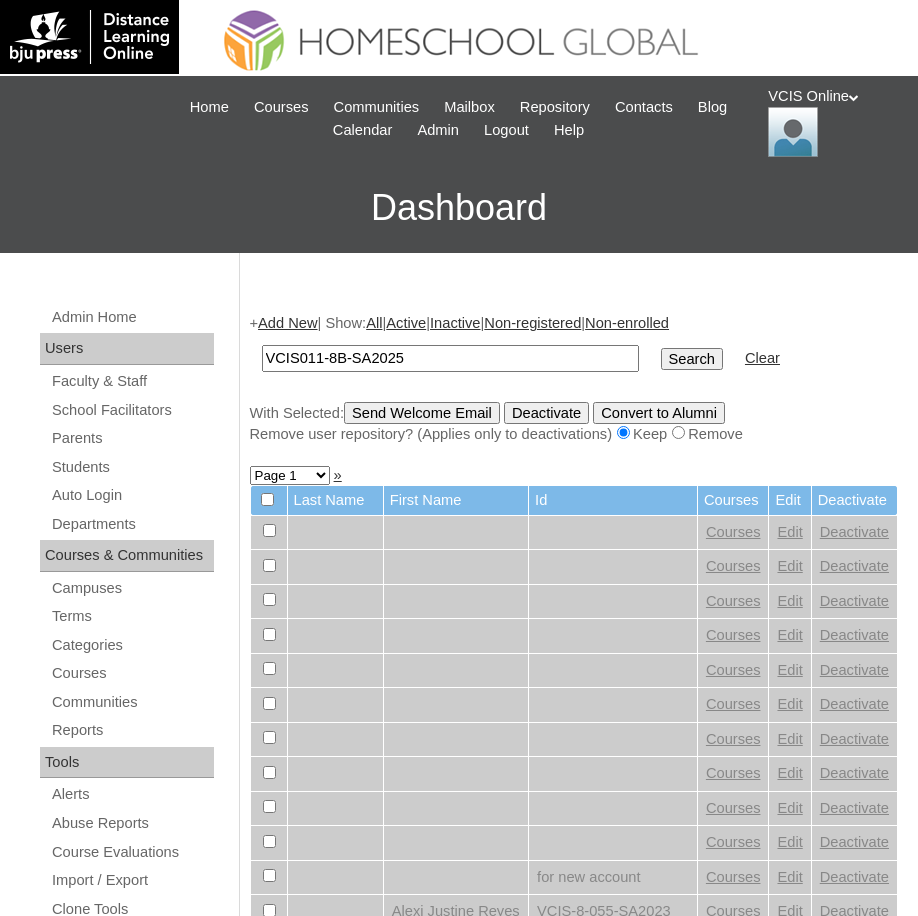 type on "VCIS011-8B-SA2025" 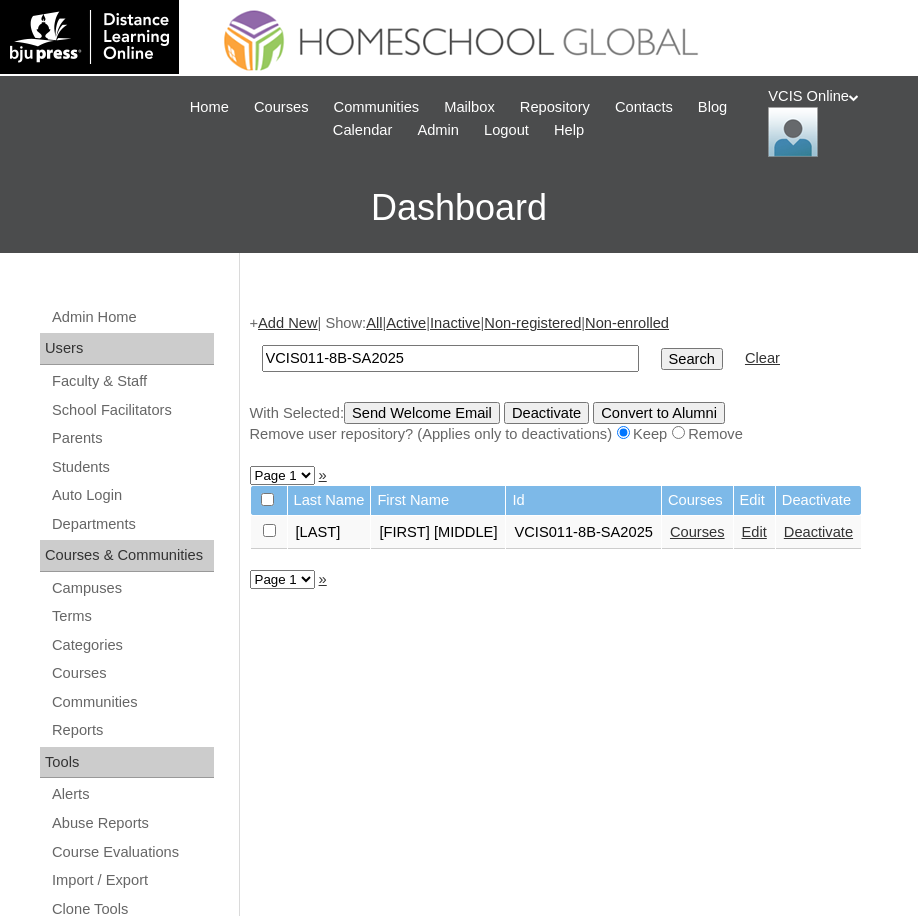scroll, scrollTop: 0, scrollLeft: 0, axis: both 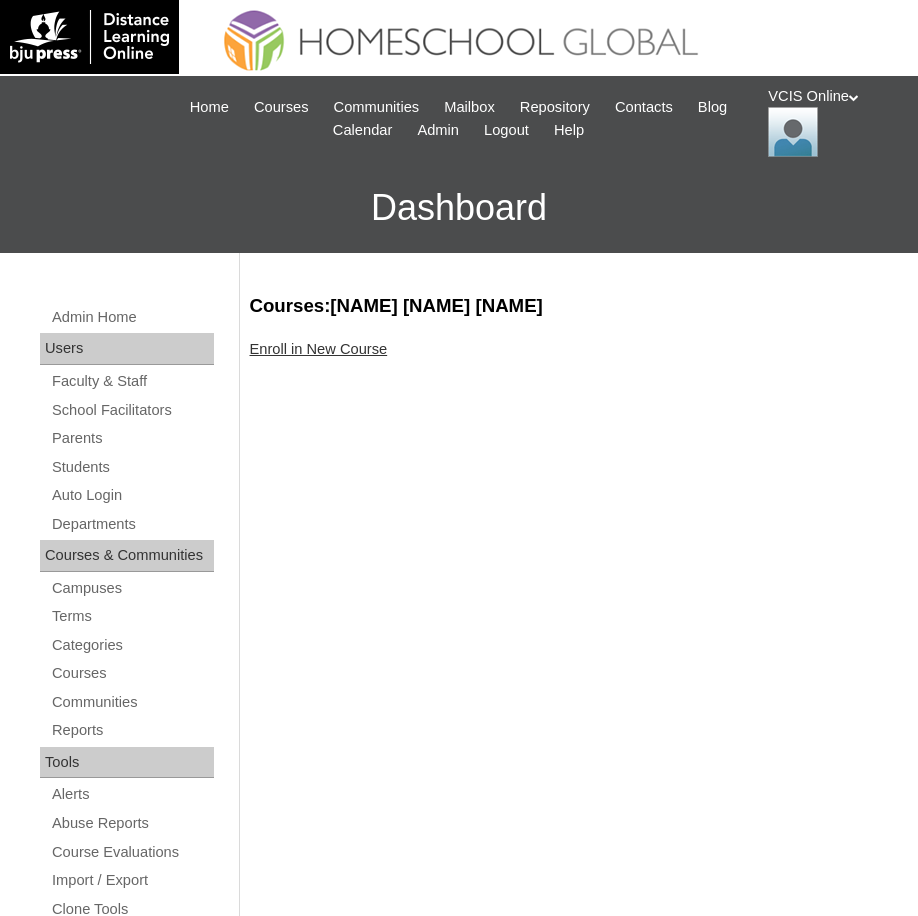click on "Enroll in New Course" at bounding box center [319, 349] 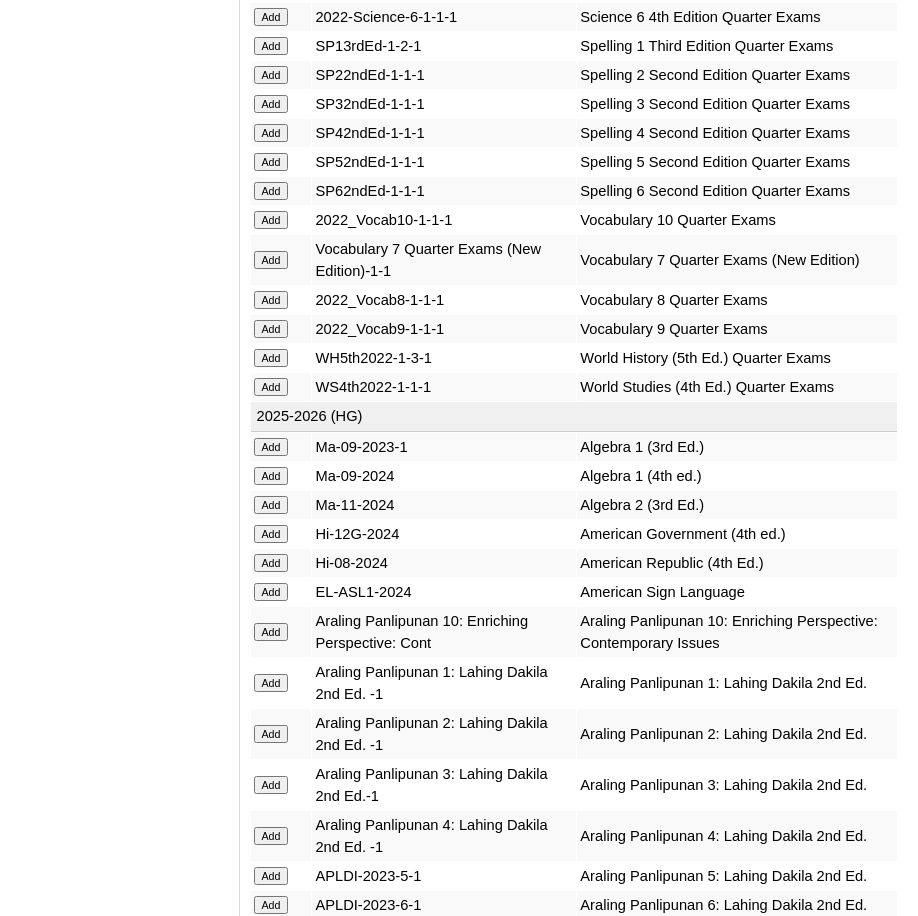 scroll, scrollTop: 4800, scrollLeft: 0, axis: vertical 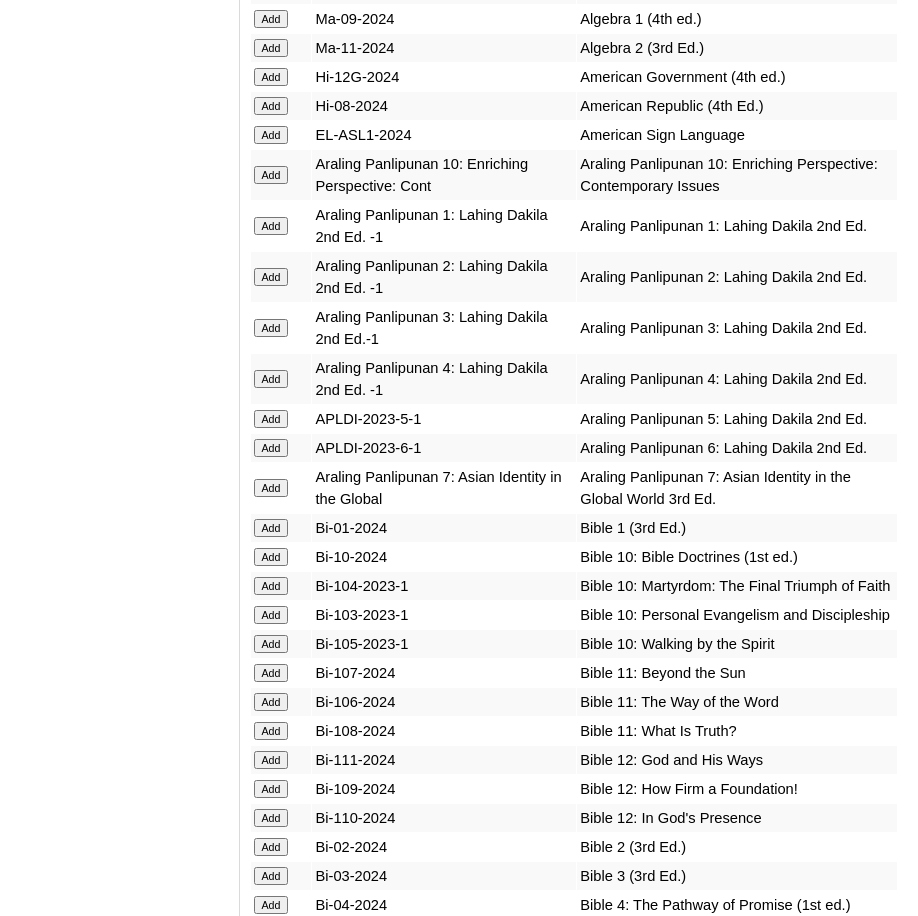click on "Add" at bounding box center (271, -4401) 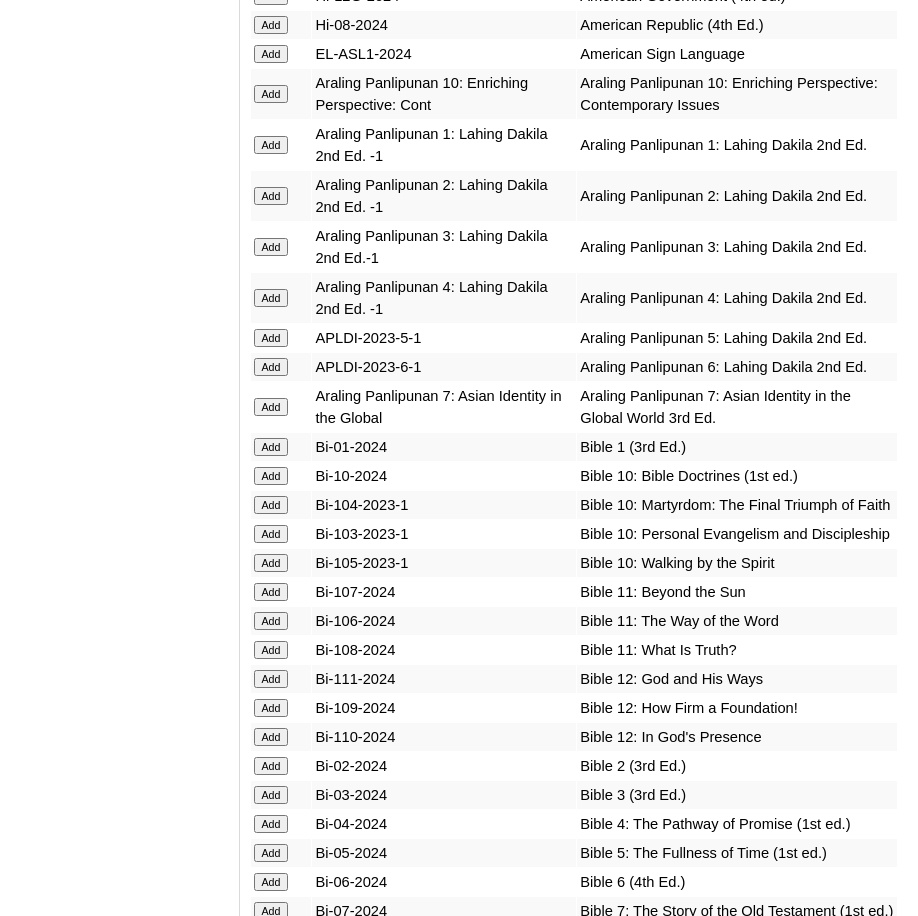 scroll, scrollTop: 5094, scrollLeft: 0, axis: vertical 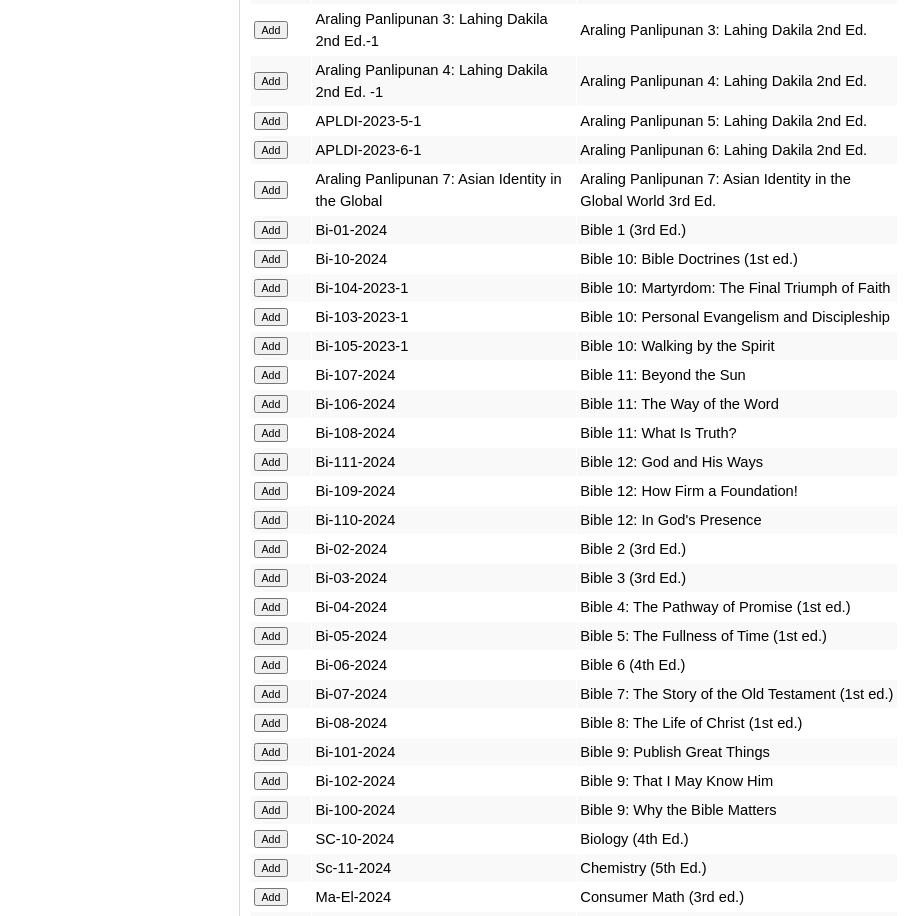 click on "Add" at bounding box center (271, -4699) 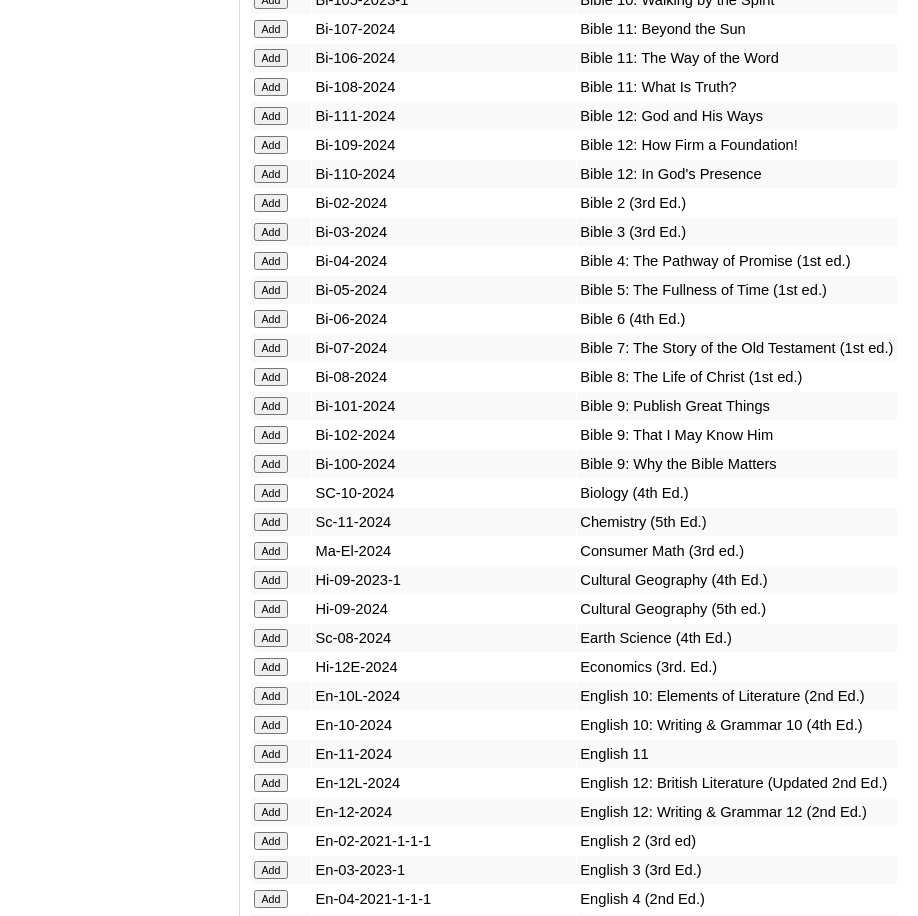 scroll, scrollTop: 5498, scrollLeft: 0, axis: vertical 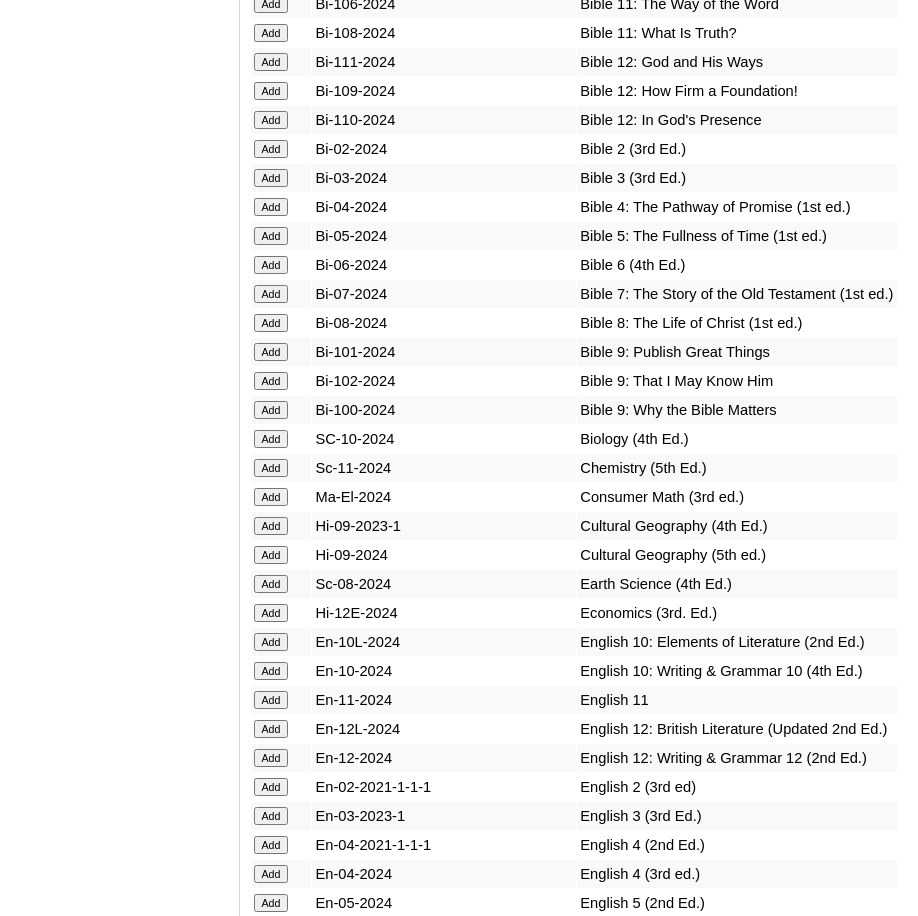 click on "Add" at bounding box center [271, -5099] 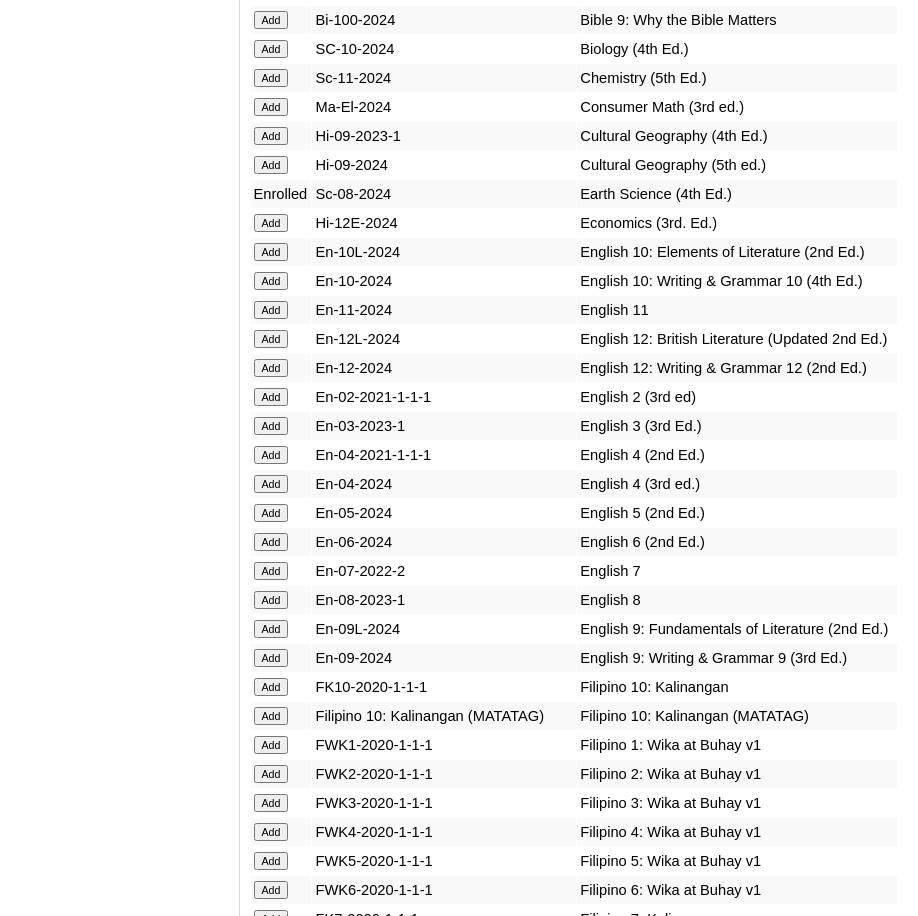 scroll, scrollTop: 5900, scrollLeft: 0, axis: vertical 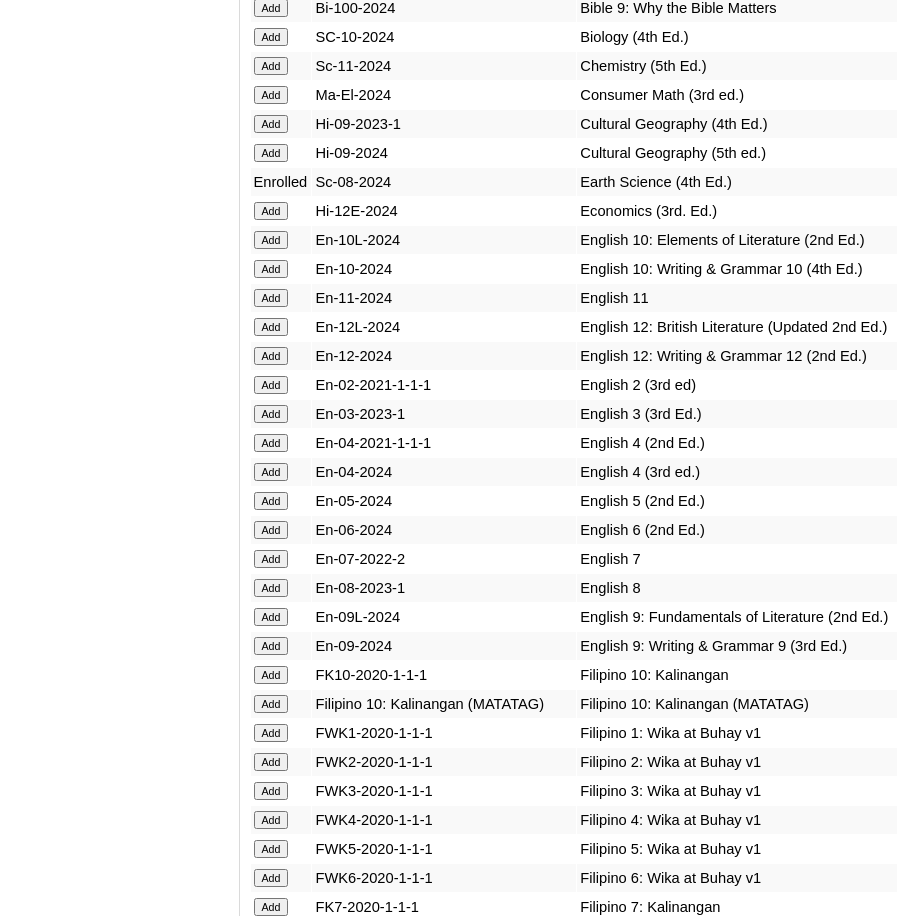 click on "Add" at bounding box center [271, -5501] 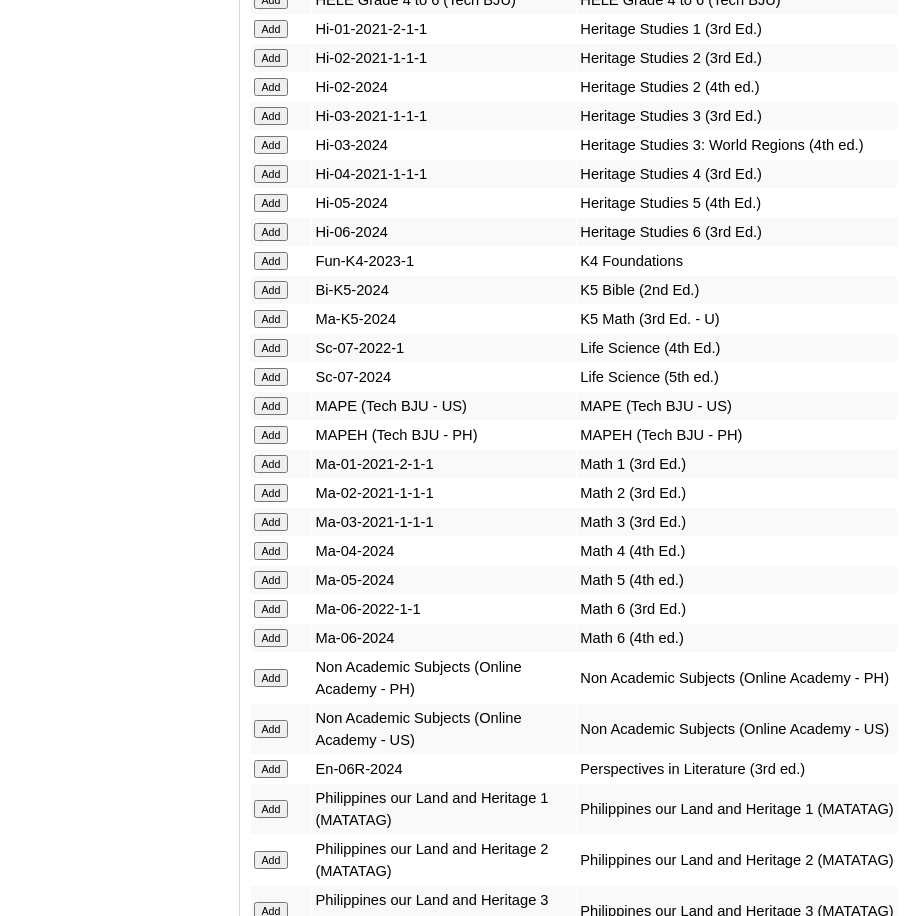 scroll, scrollTop: 7800, scrollLeft: 0, axis: vertical 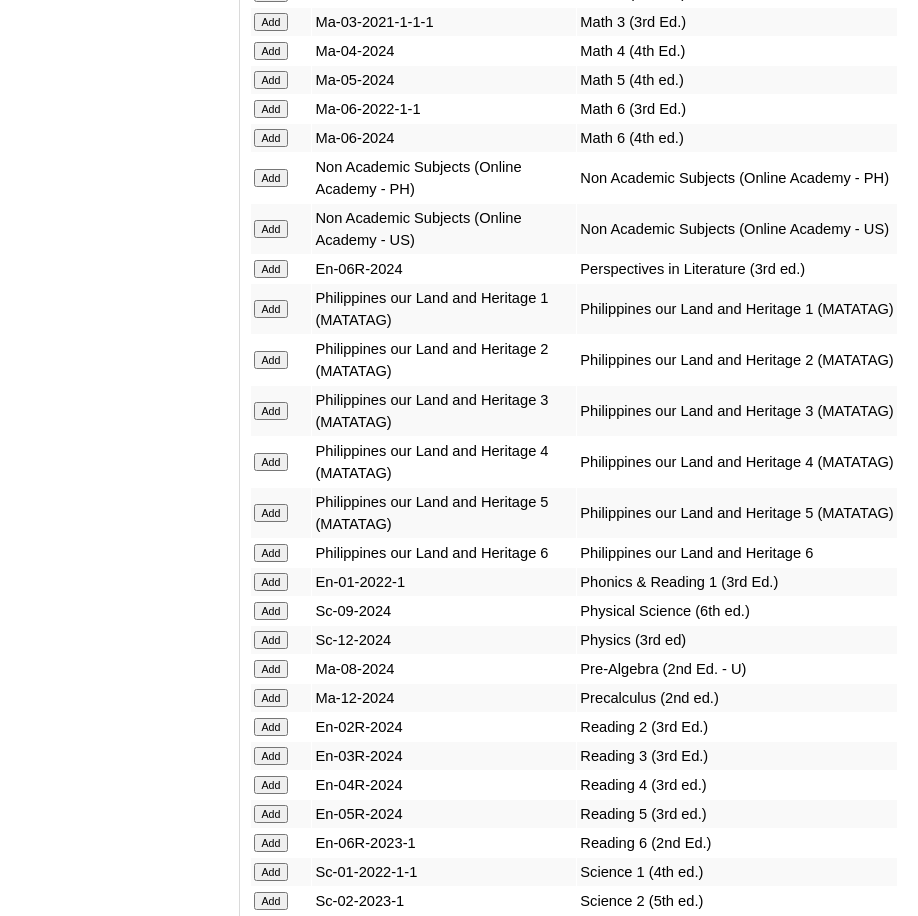 click on "Add" at bounding box center (271, -7401) 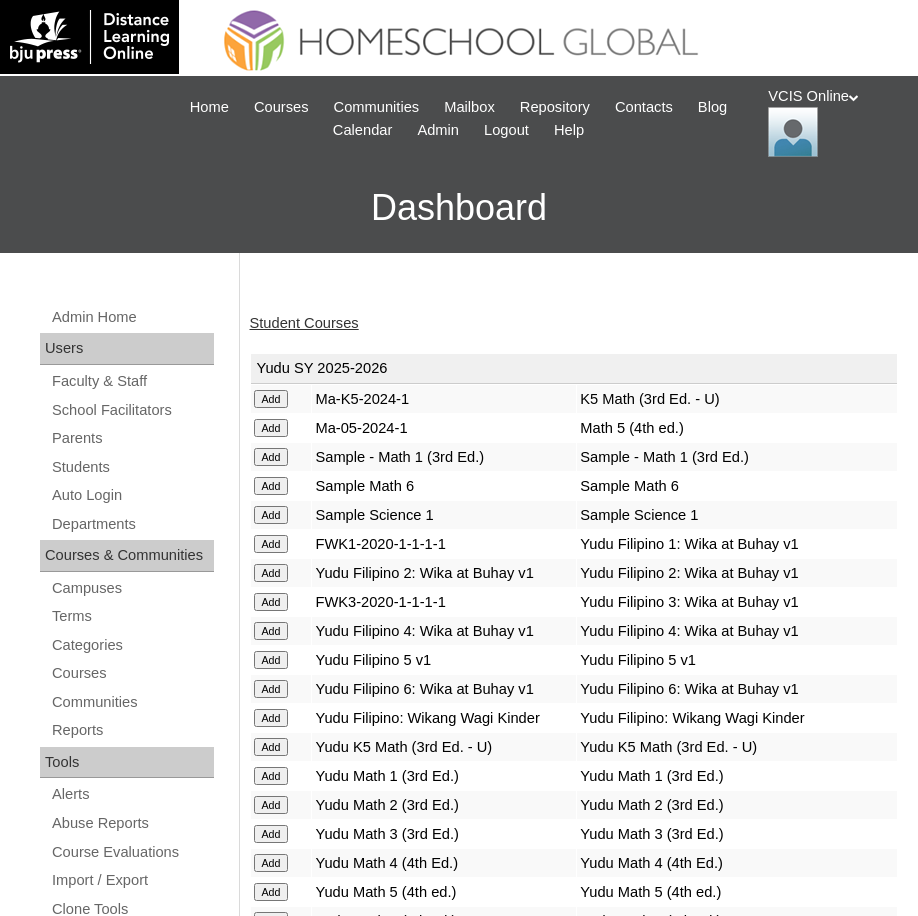 scroll, scrollTop: 0, scrollLeft: 0, axis: both 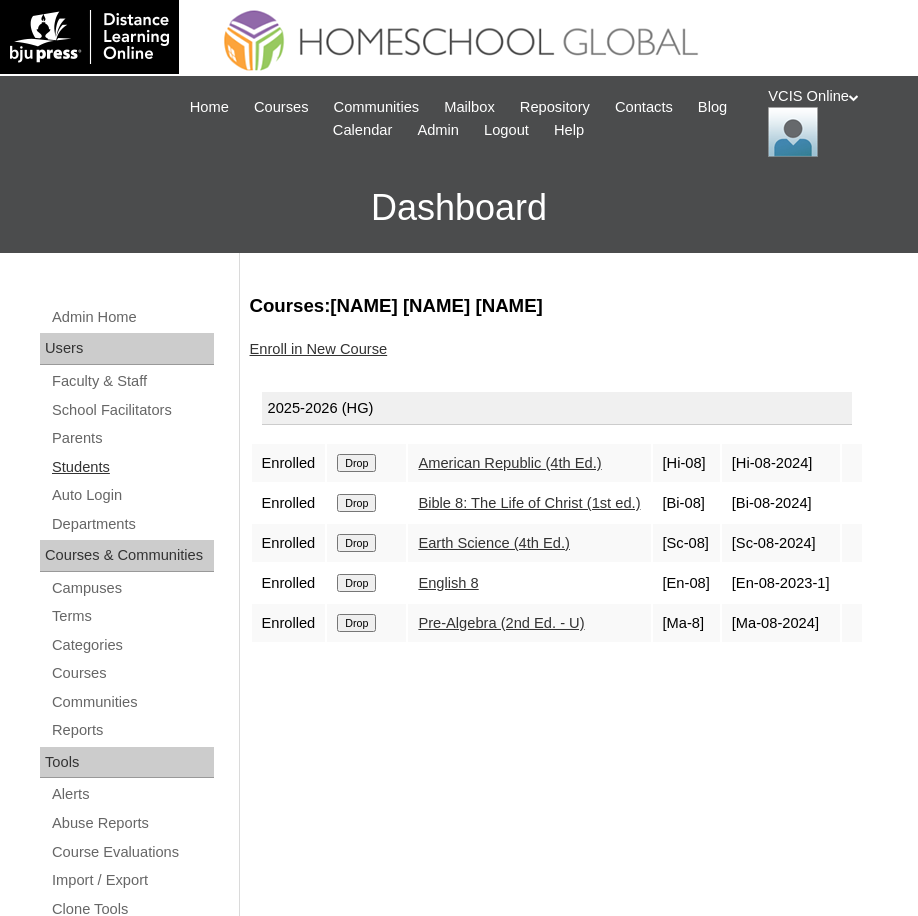 click on "Students" at bounding box center (132, 467) 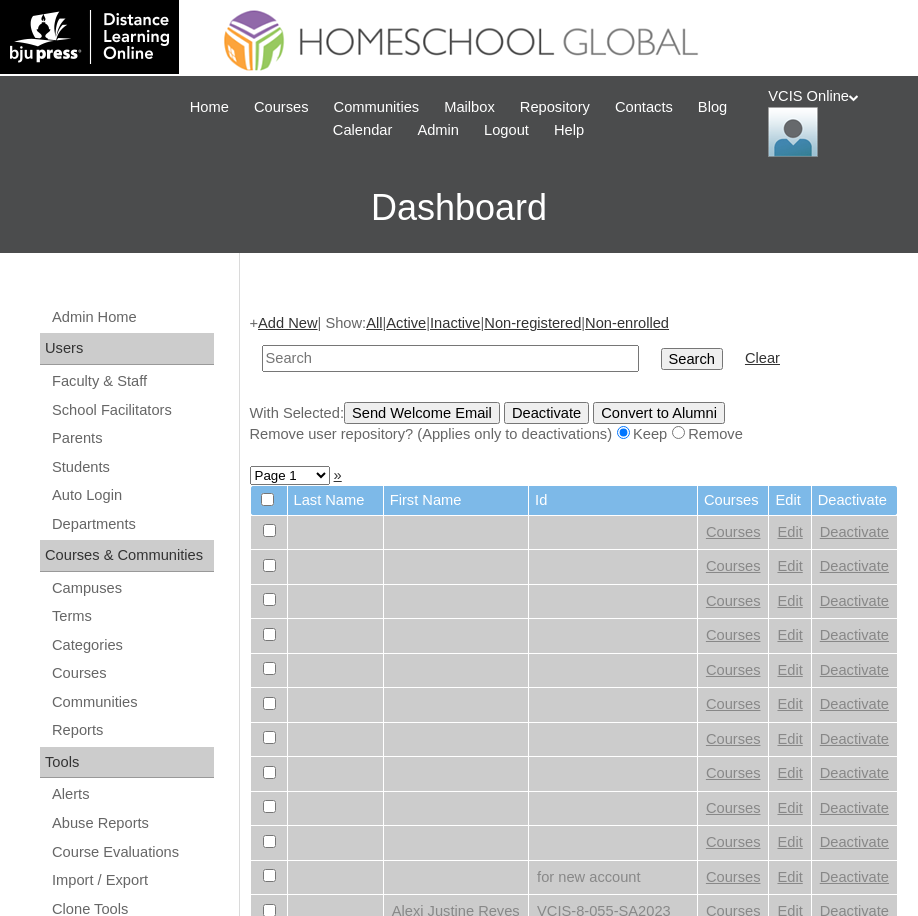 scroll, scrollTop: 0, scrollLeft: 0, axis: both 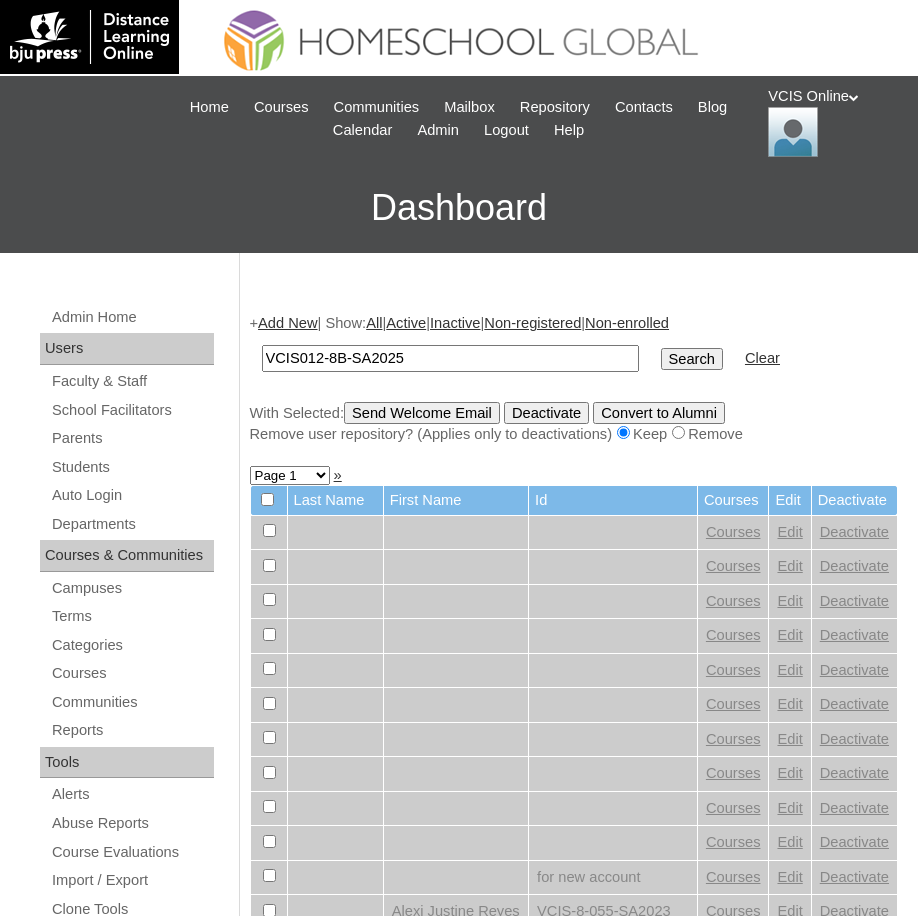 type on "VCIS012-8B-SA2025" 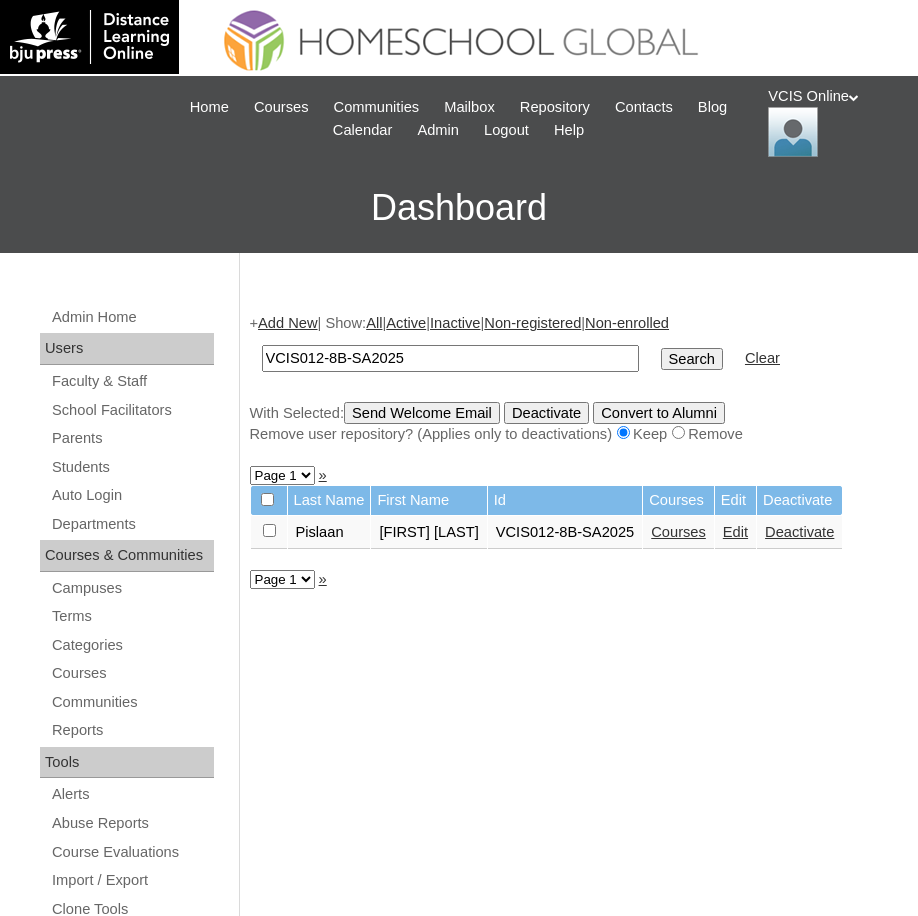 scroll, scrollTop: 0, scrollLeft: 0, axis: both 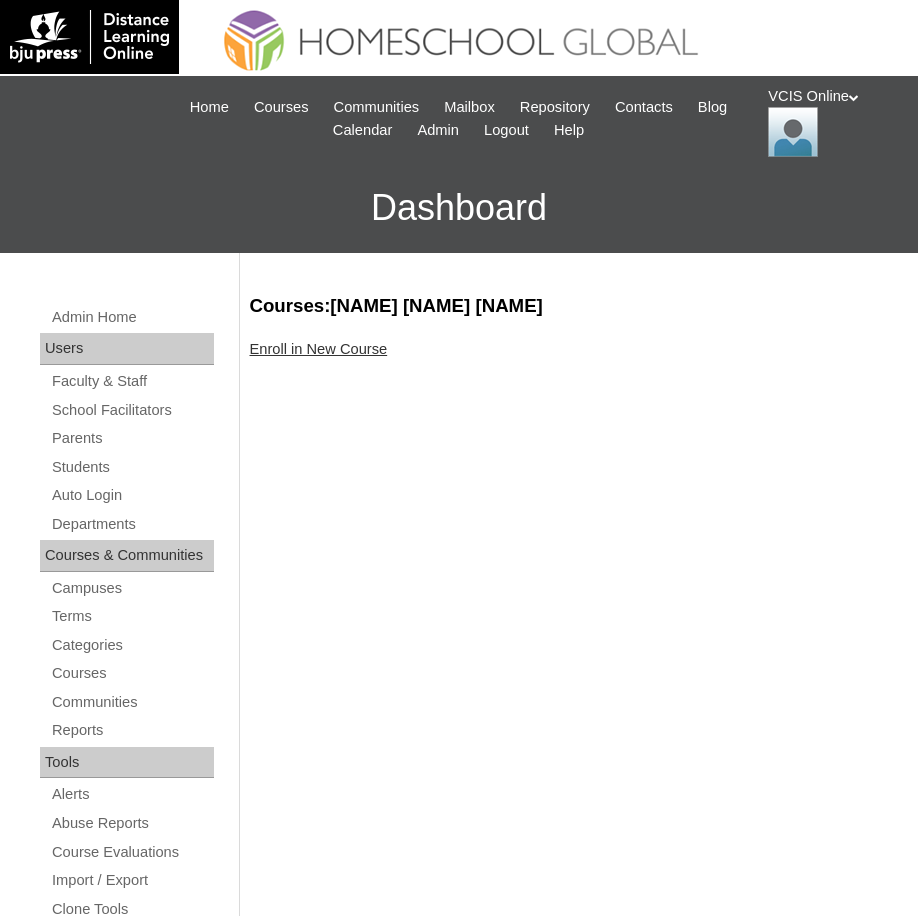 click on "Enroll in New Course" at bounding box center (319, 349) 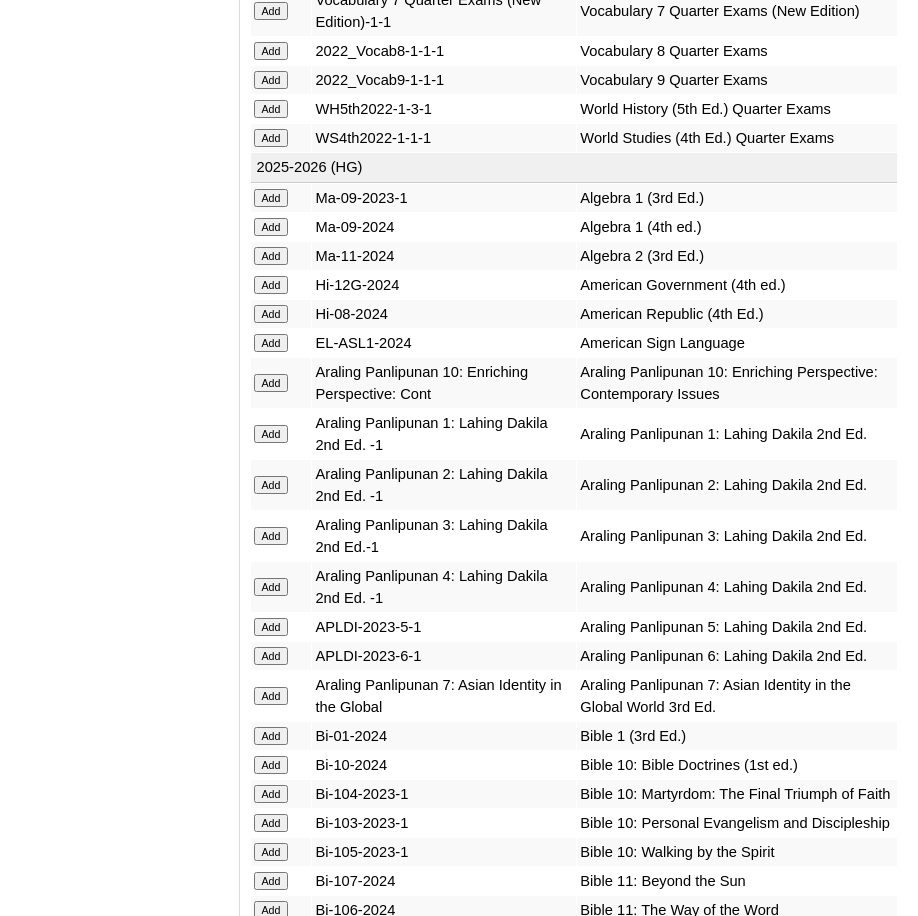 scroll, scrollTop: 4600, scrollLeft: 0, axis: vertical 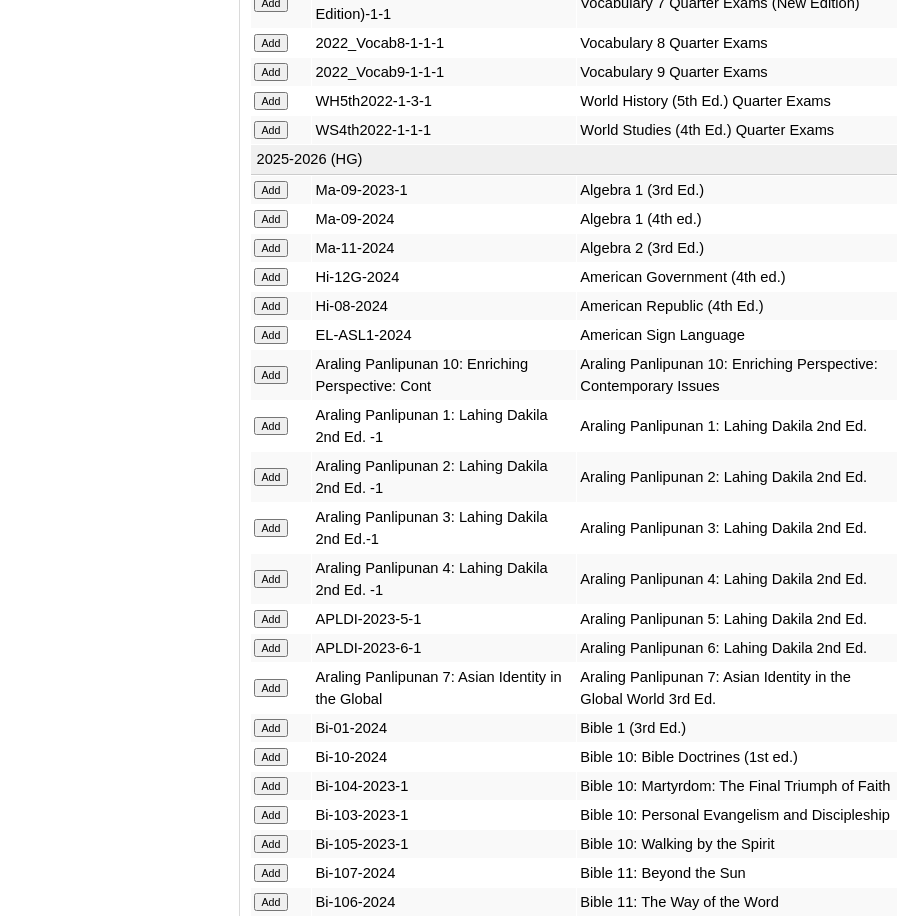 click on "Add" at bounding box center (271, -4201) 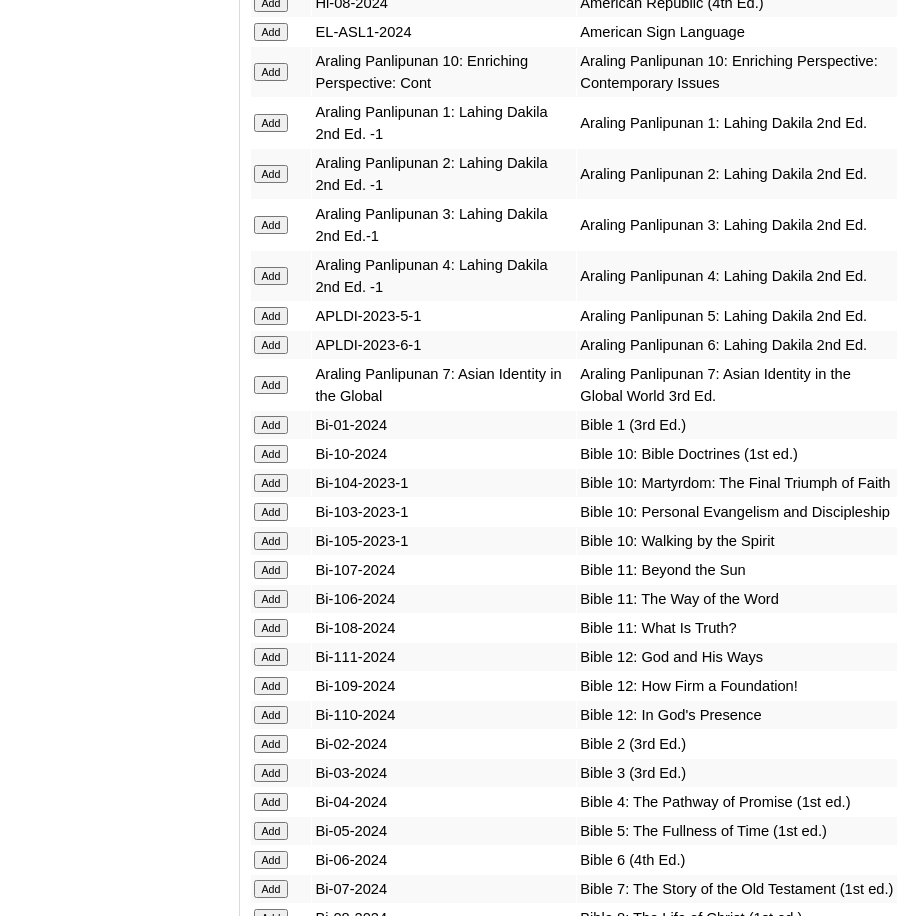 scroll, scrollTop: 5100, scrollLeft: 0, axis: vertical 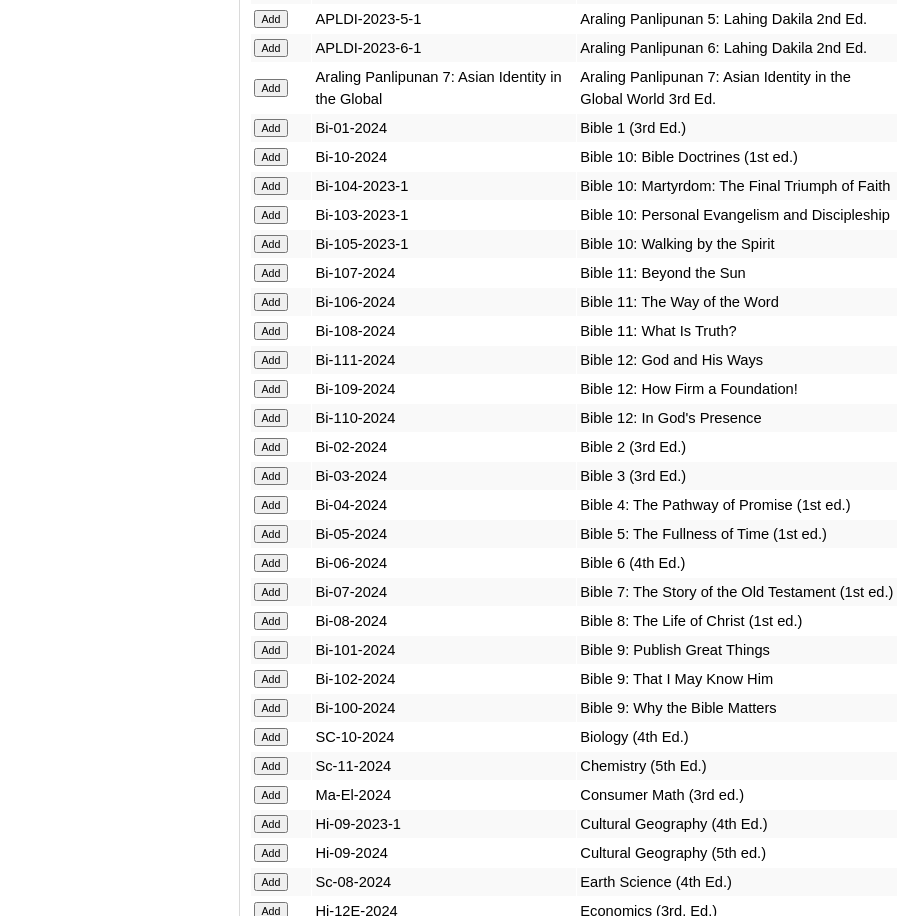 click on "Add" at bounding box center [271, -4801] 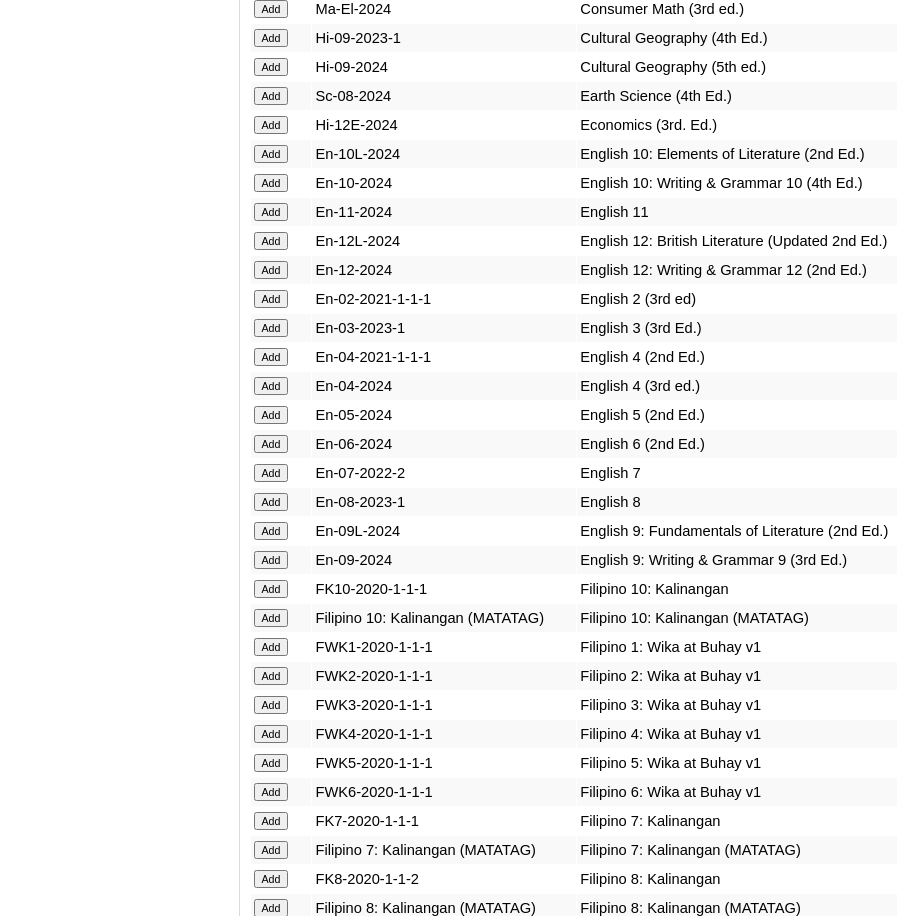 scroll, scrollTop: 6000, scrollLeft: 0, axis: vertical 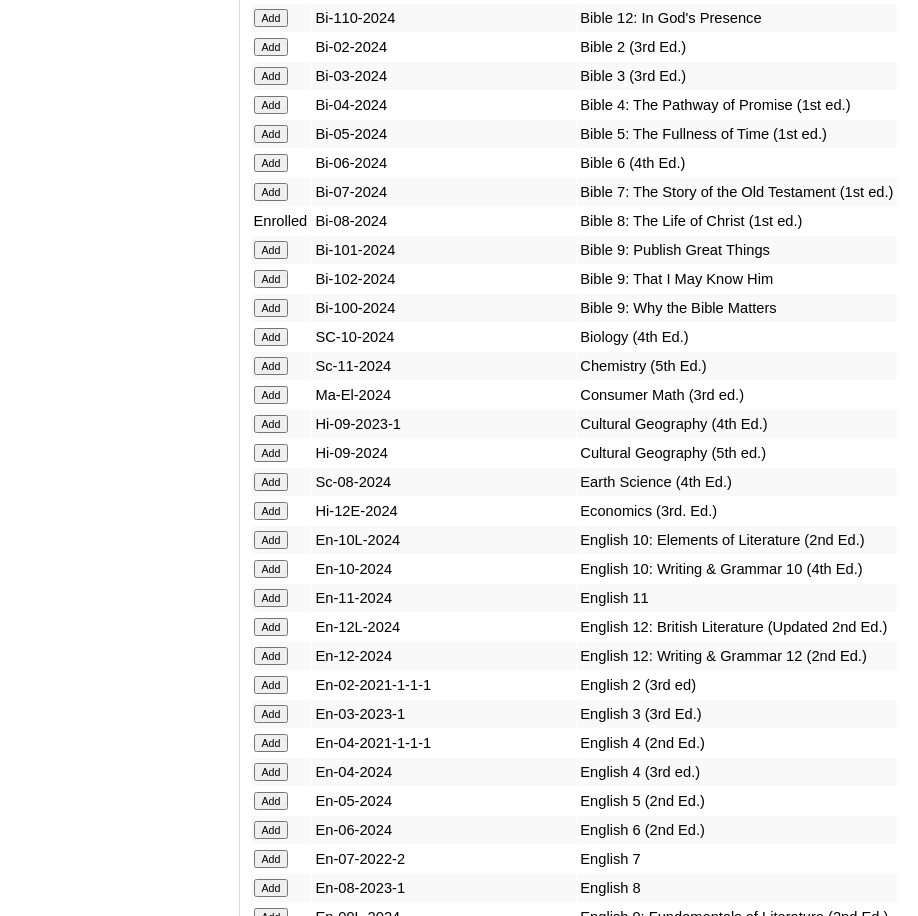 click on "Add" at bounding box center [271, -5201] 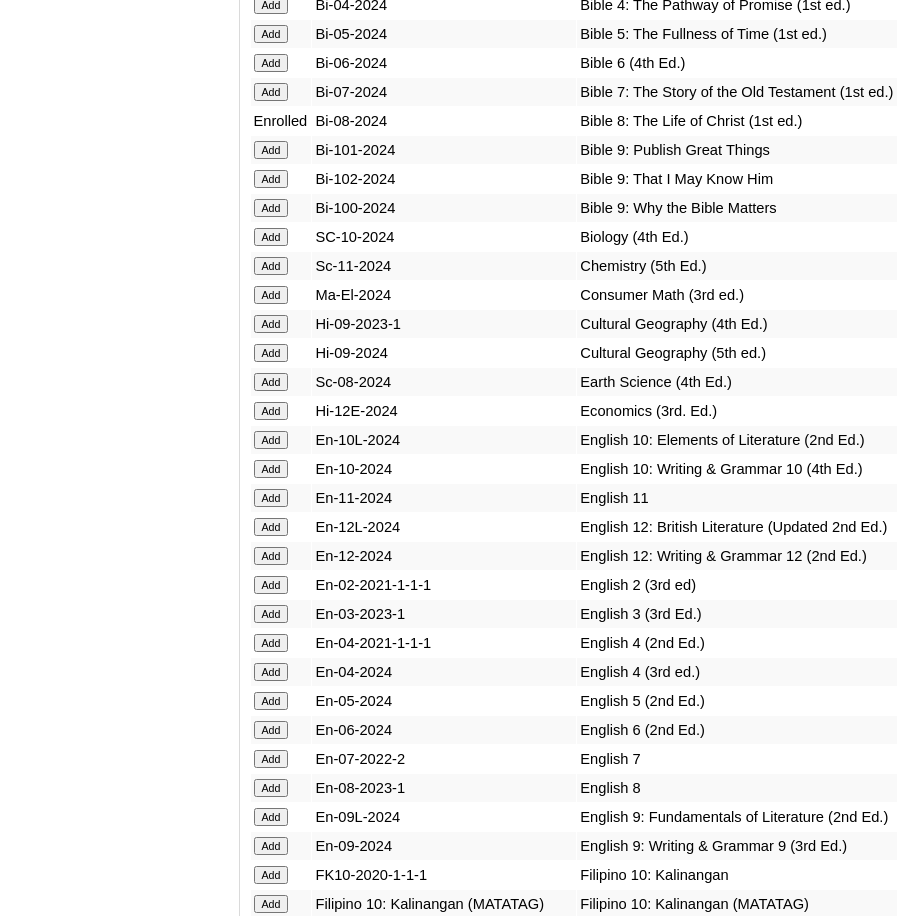click on "Add" at bounding box center (271, -5301) 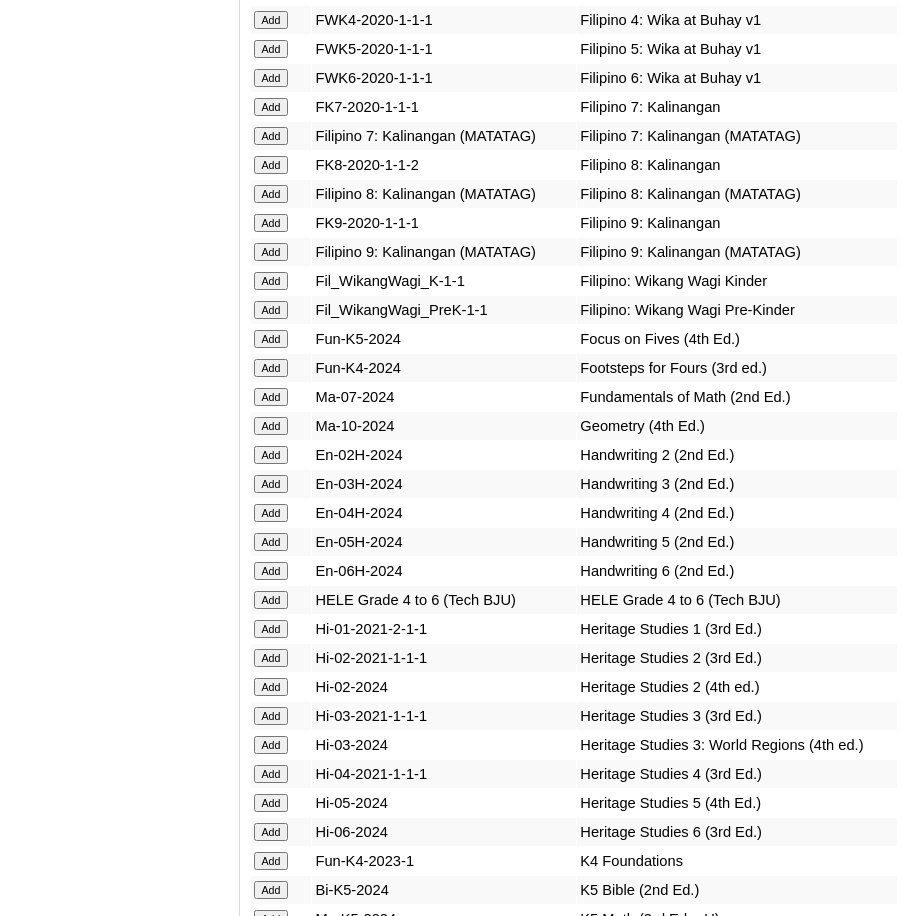 scroll, scrollTop: 7042, scrollLeft: 0, axis: vertical 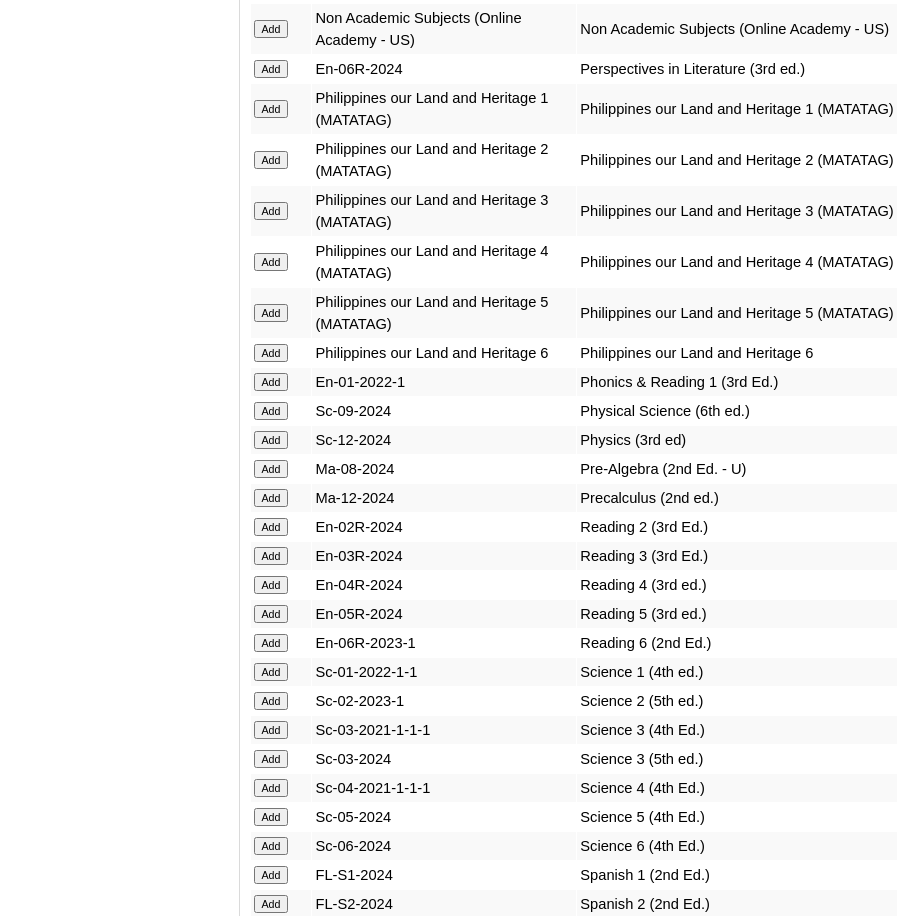 click on "Add" at bounding box center [271, -7601] 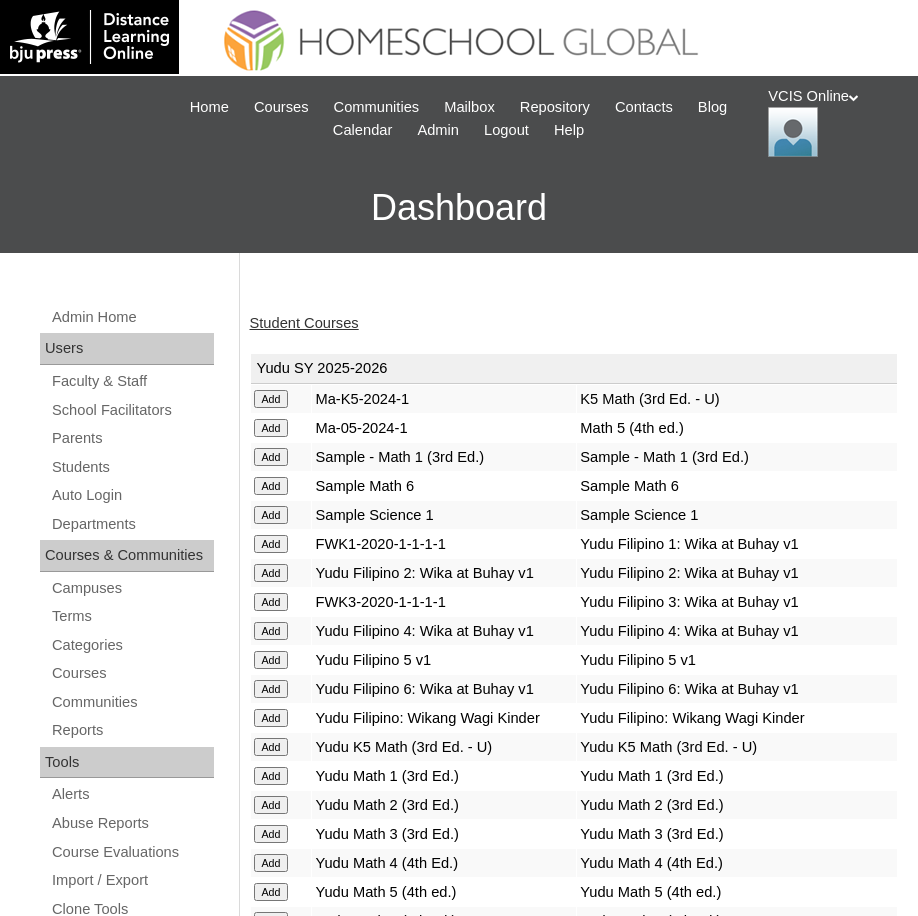 scroll, scrollTop: 0, scrollLeft: 0, axis: both 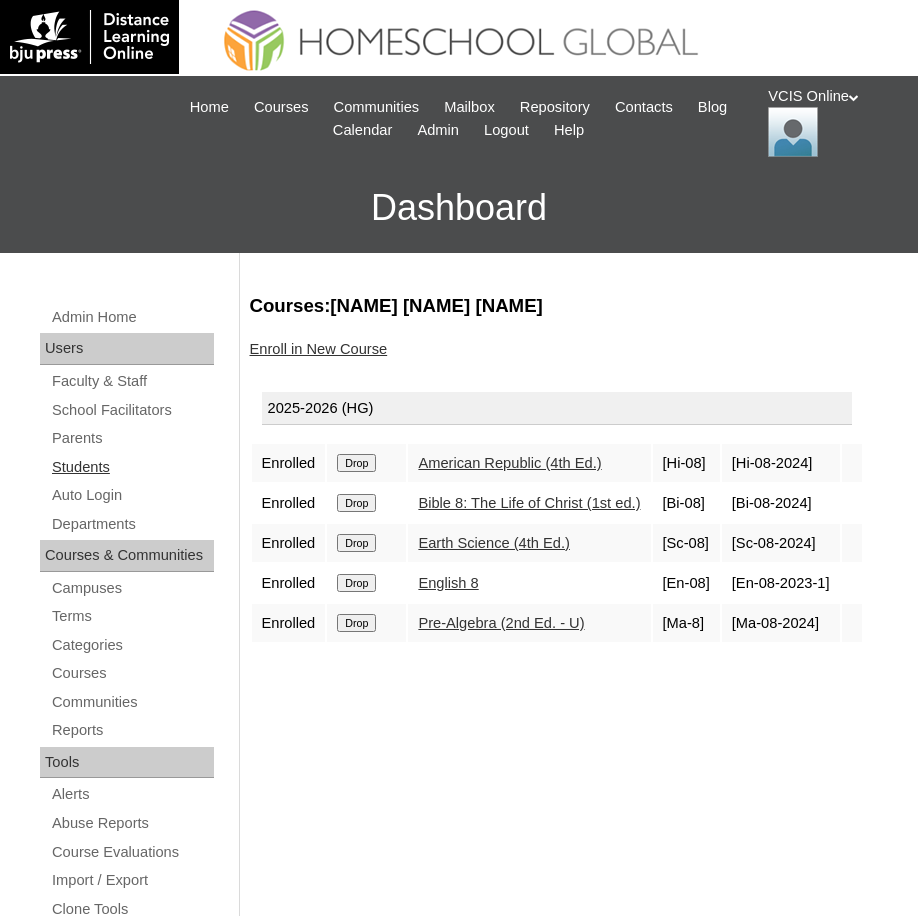 click on "Students" at bounding box center [132, 467] 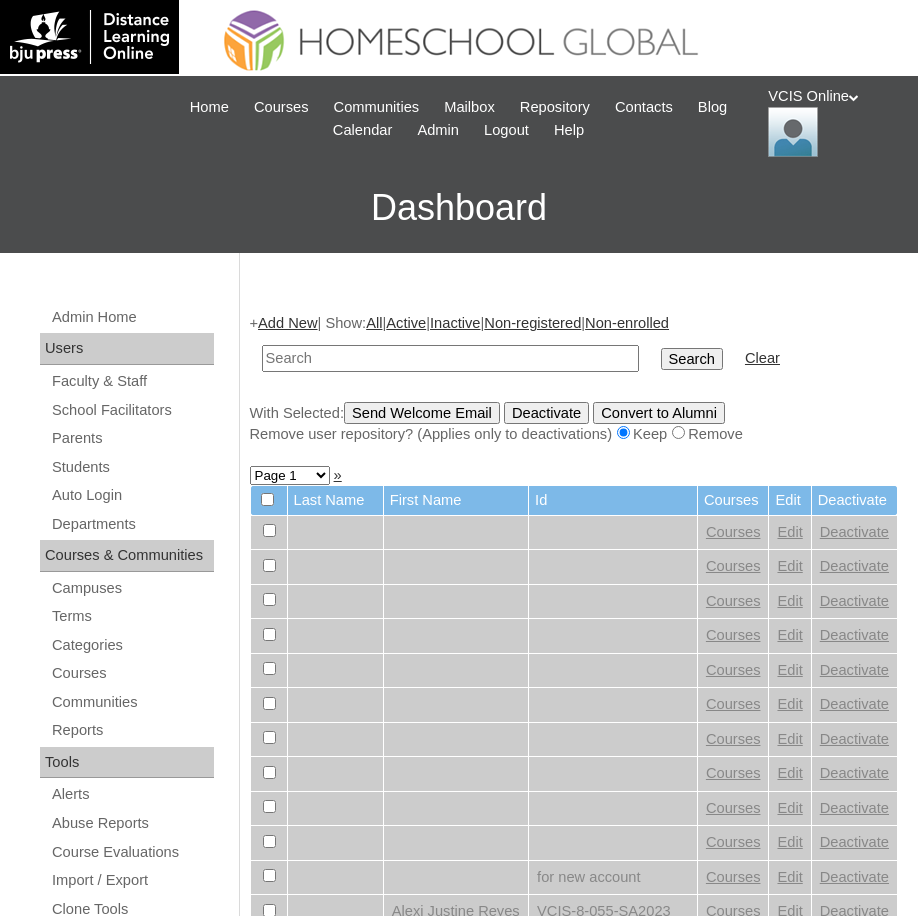 scroll, scrollTop: 0, scrollLeft: 0, axis: both 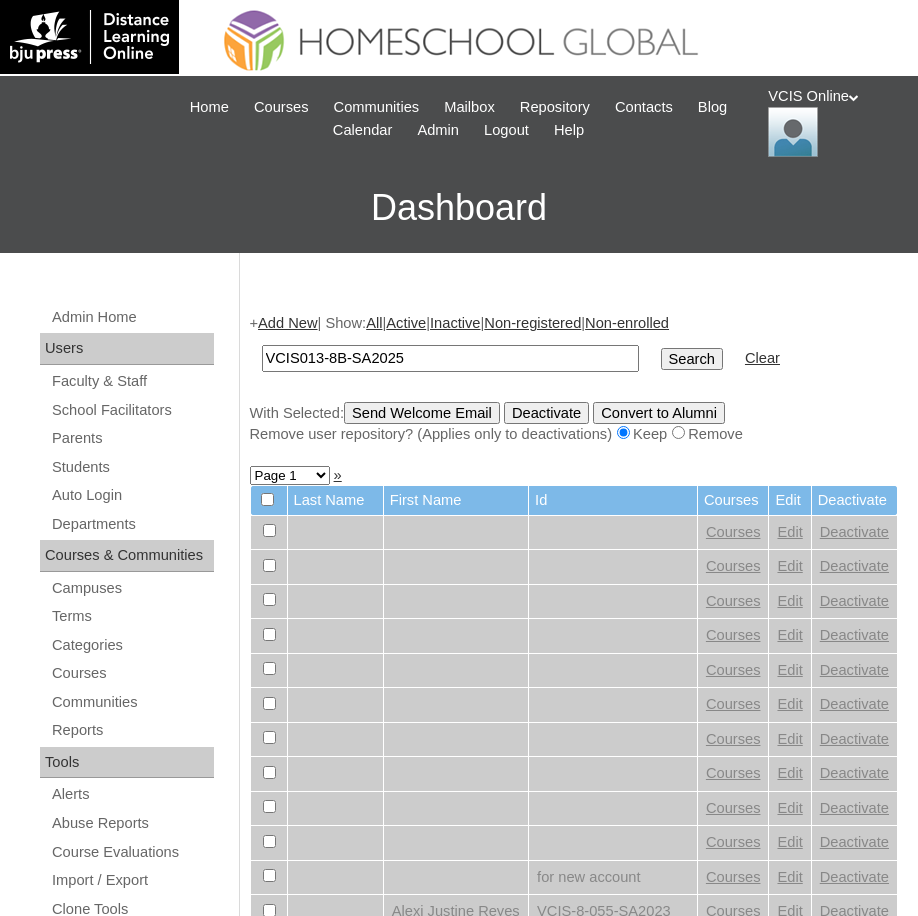 type on "VCIS013-8B-SA2025" 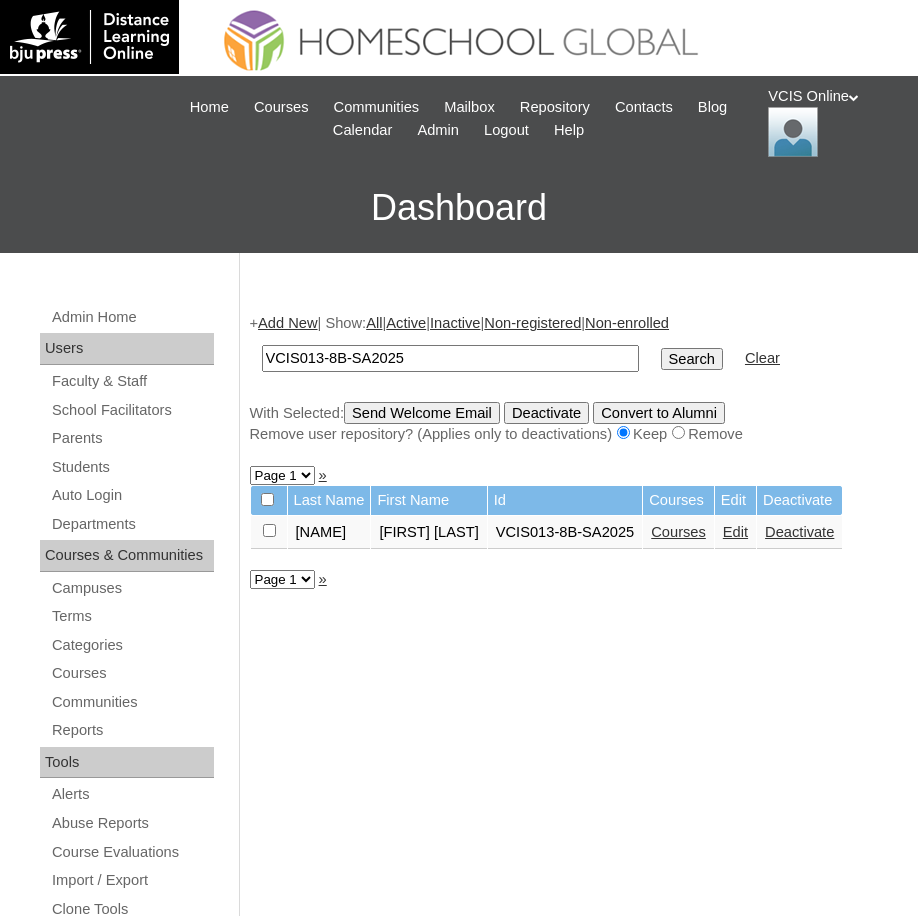 scroll, scrollTop: 0, scrollLeft: 0, axis: both 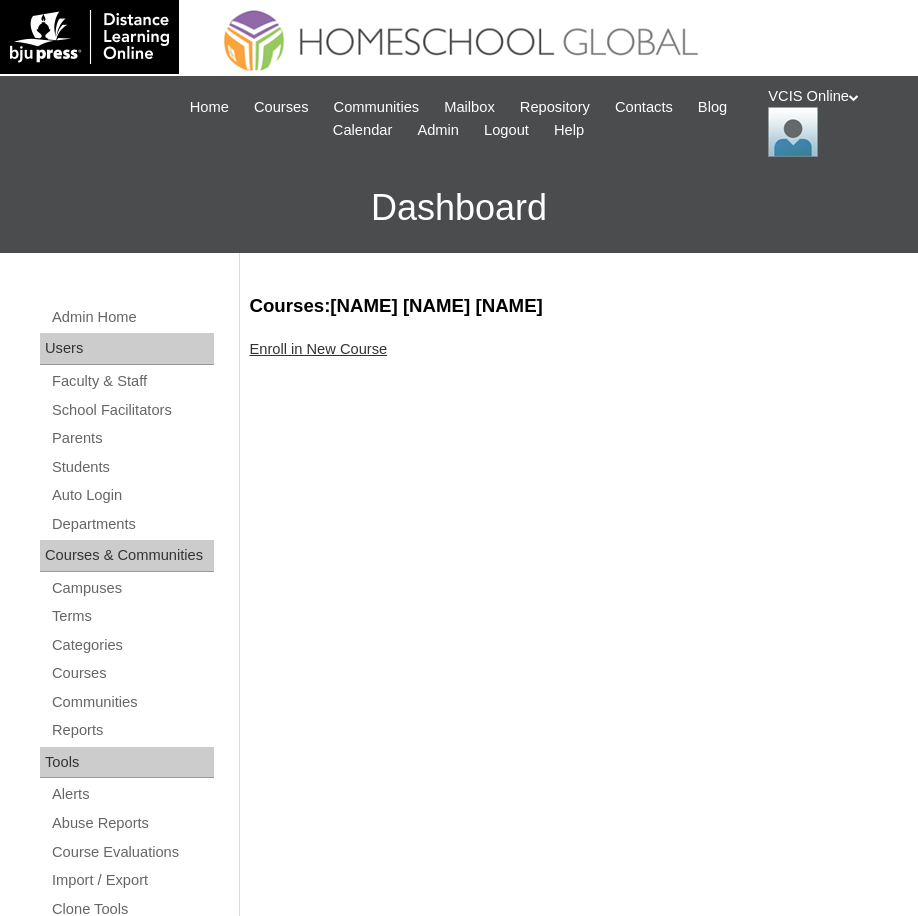 click on "Enroll in New Course" at bounding box center [319, 349] 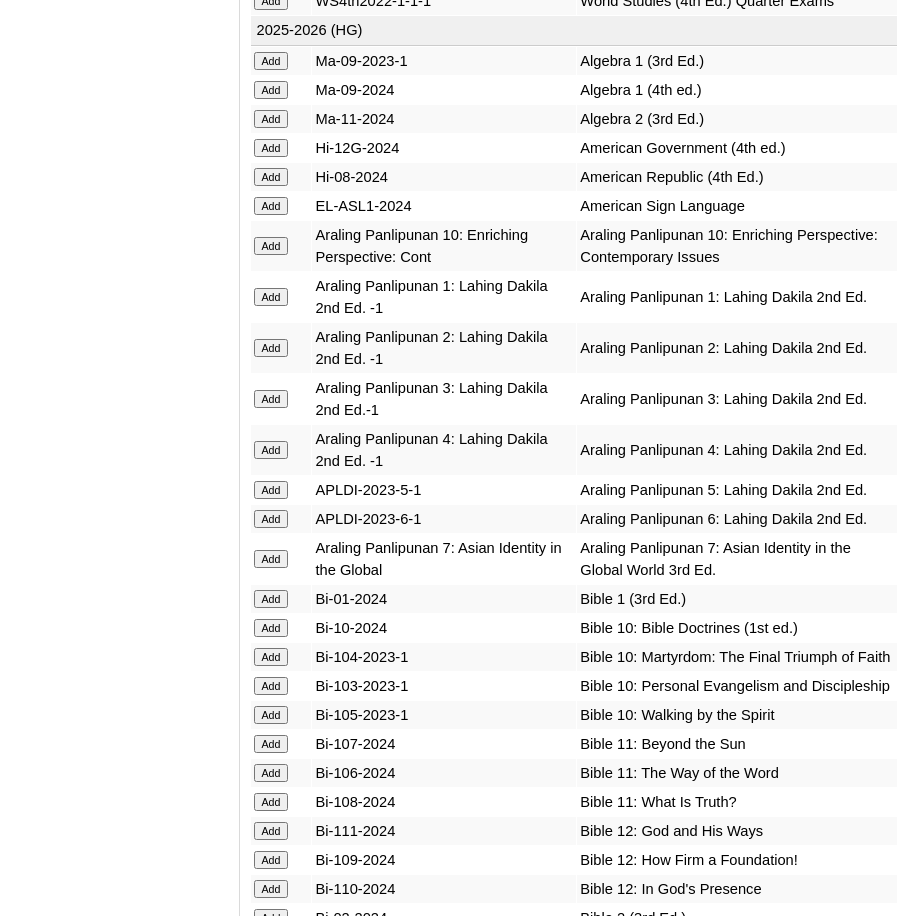 scroll, scrollTop: 4700, scrollLeft: 0, axis: vertical 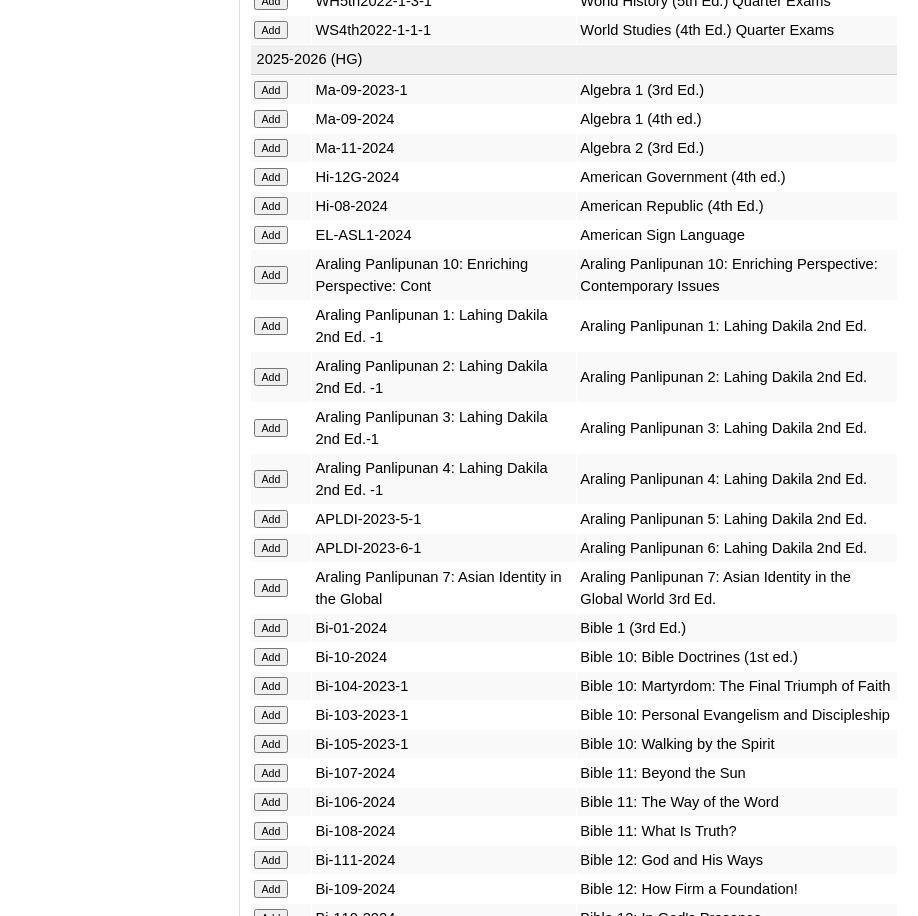 click on "Add" at bounding box center [271, -4301] 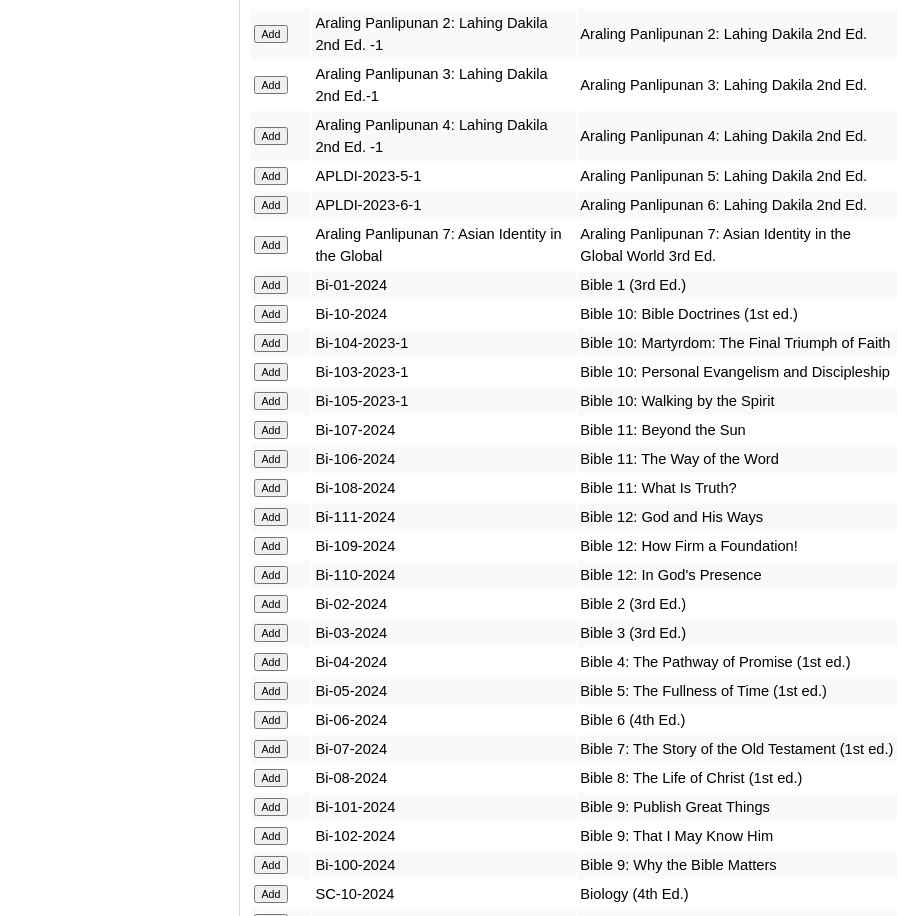 scroll, scrollTop: 5100, scrollLeft: 0, axis: vertical 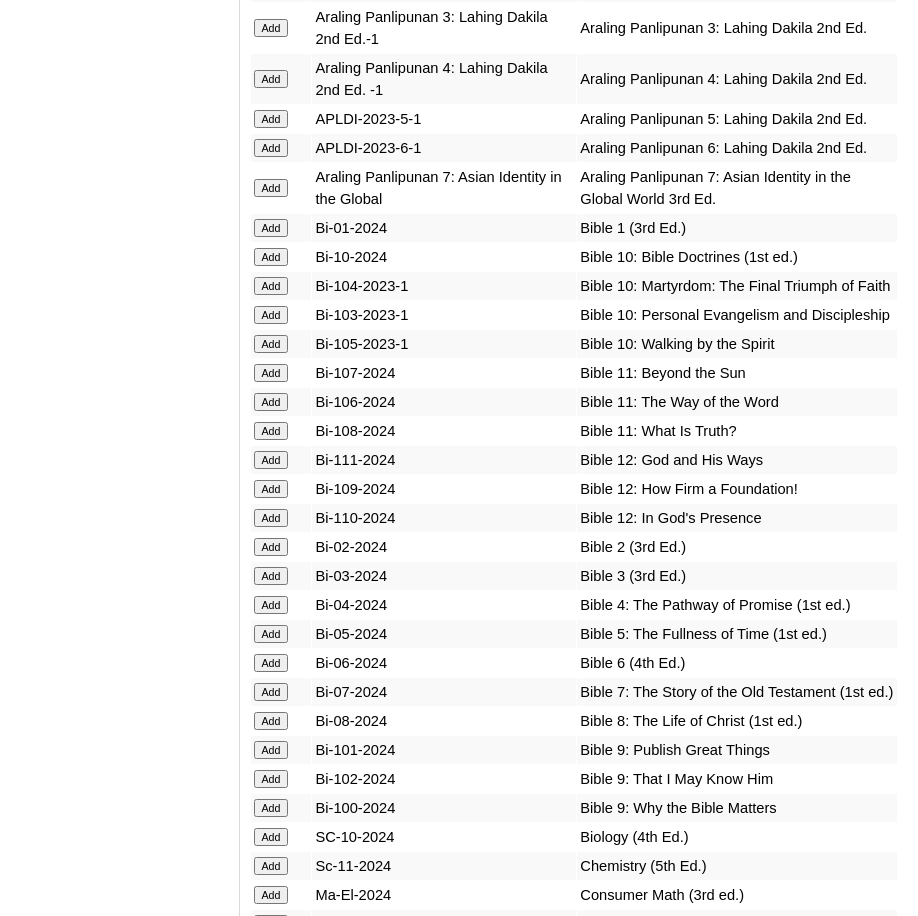 click on "Add" at bounding box center [271, -4701] 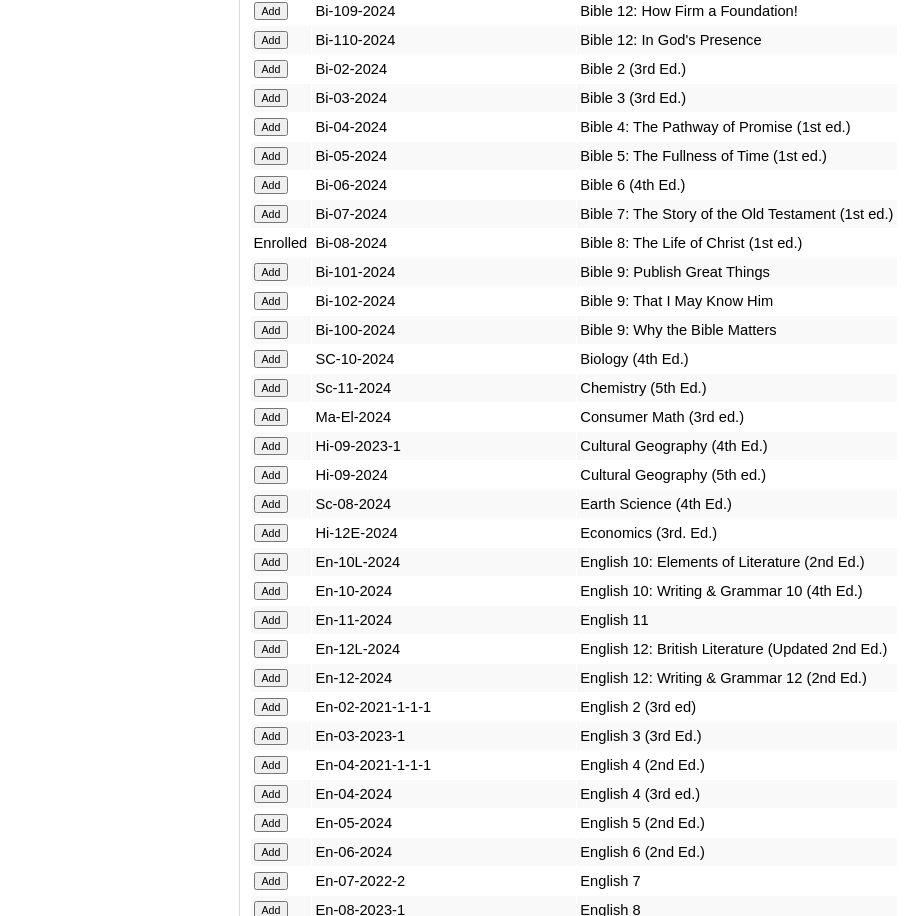 scroll, scrollTop: 5600, scrollLeft: 0, axis: vertical 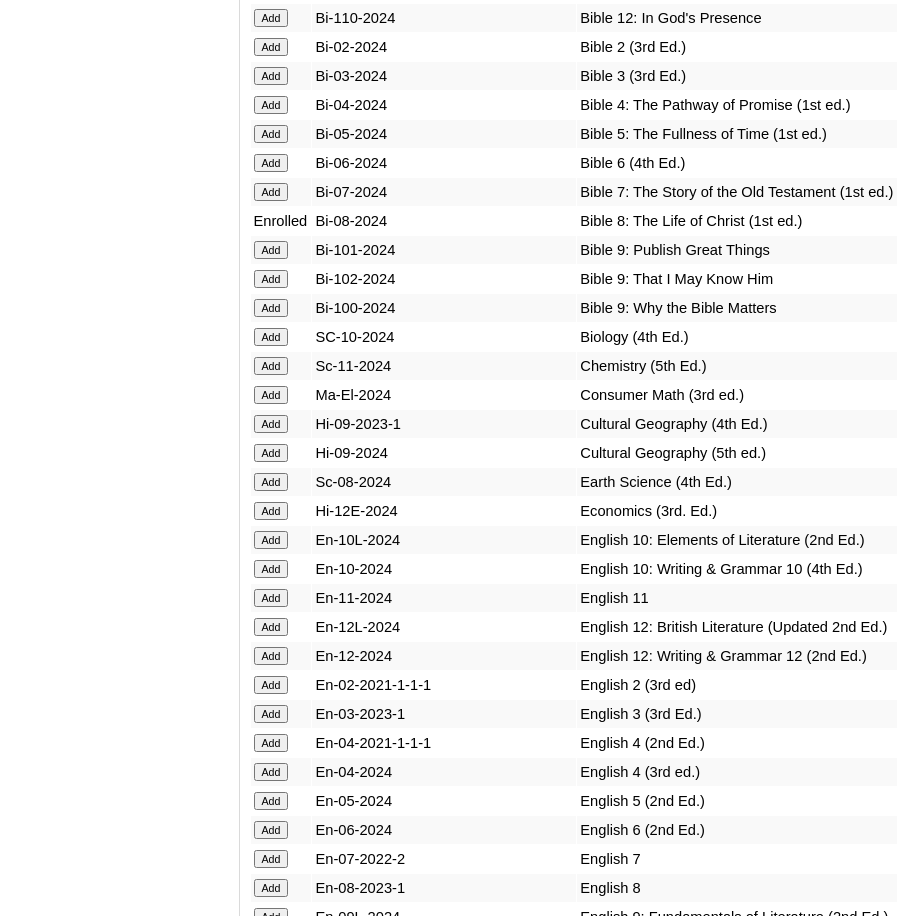 click on "Add" at bounding box center [271, -5201] 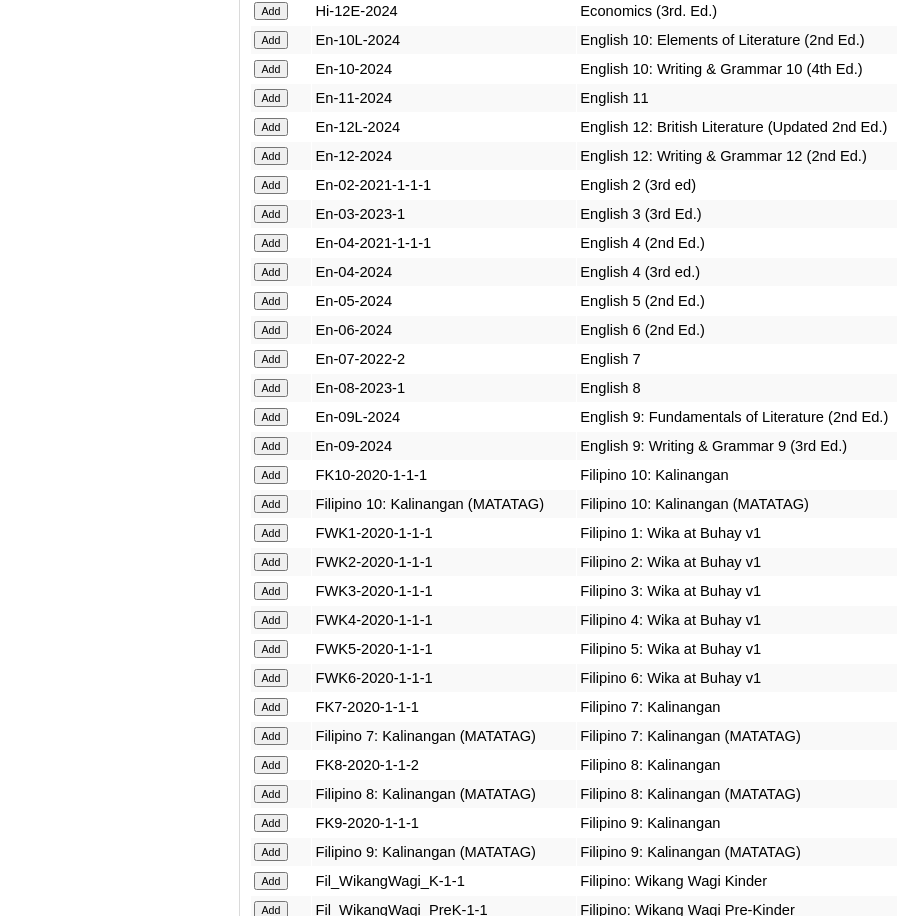 scroll, scrollTop: 6256, scrollLeft: 0, axis: vertical 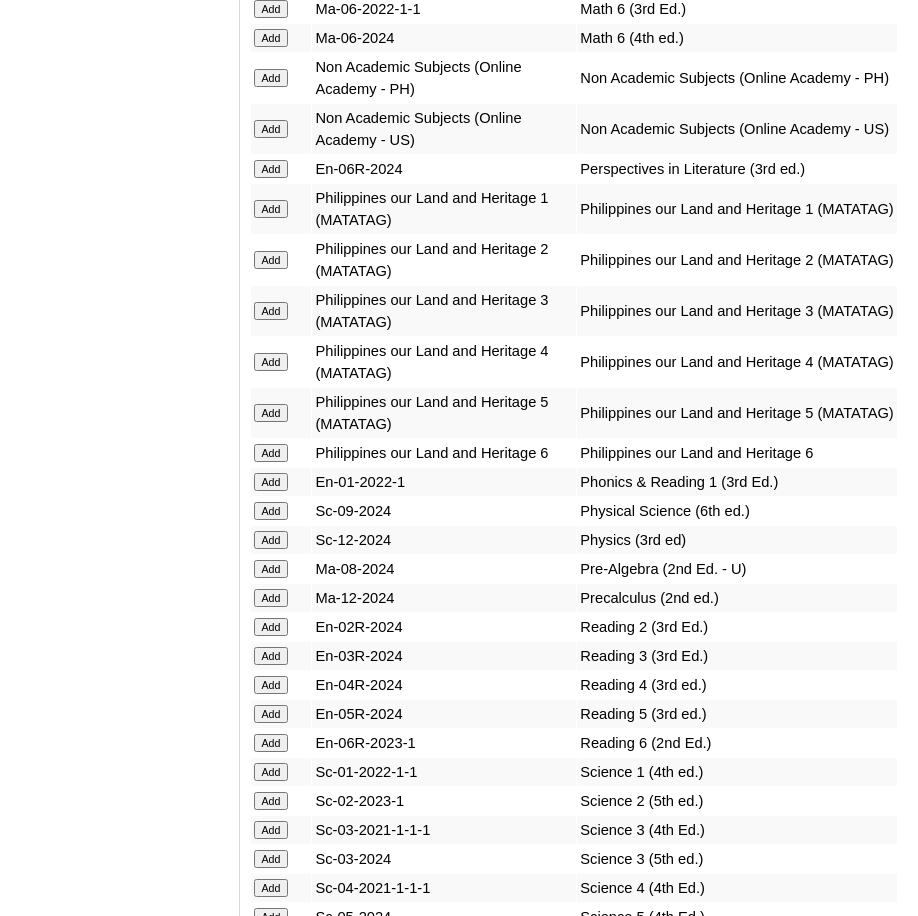 click on "Add" at bounding box center (271, -7501) 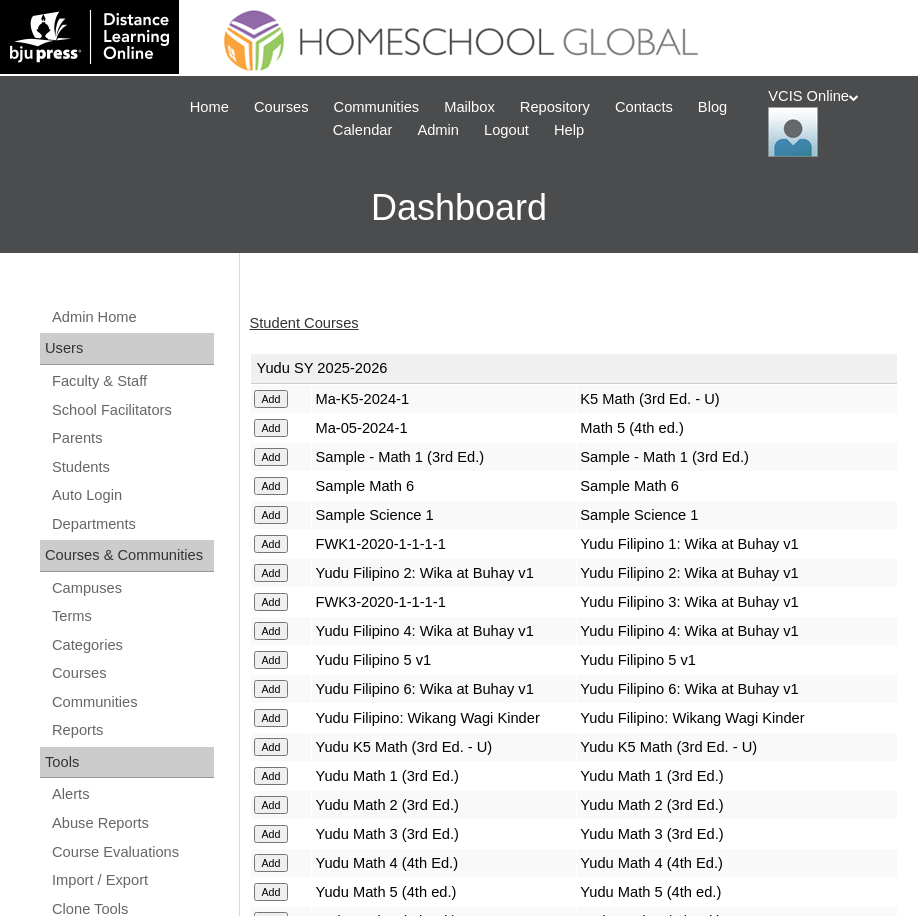 scroll, scrollTop: 0, scrollLeft: 0, axis: both 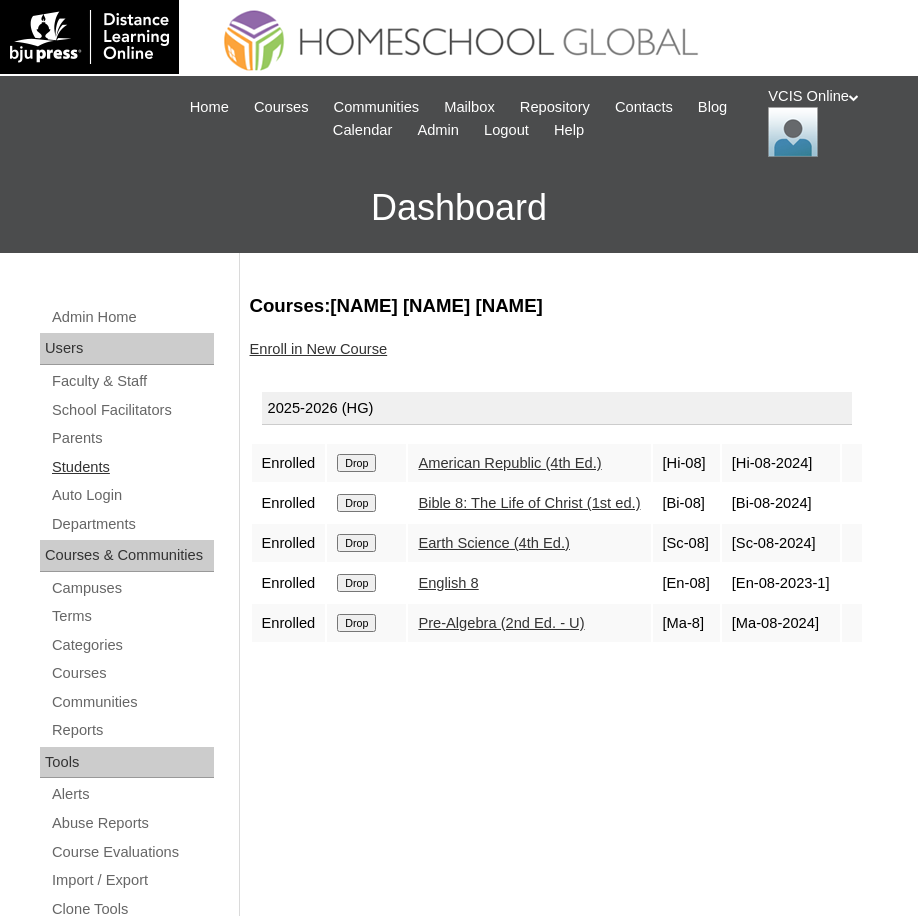 click on "Students" at bounding box center [132, 467] 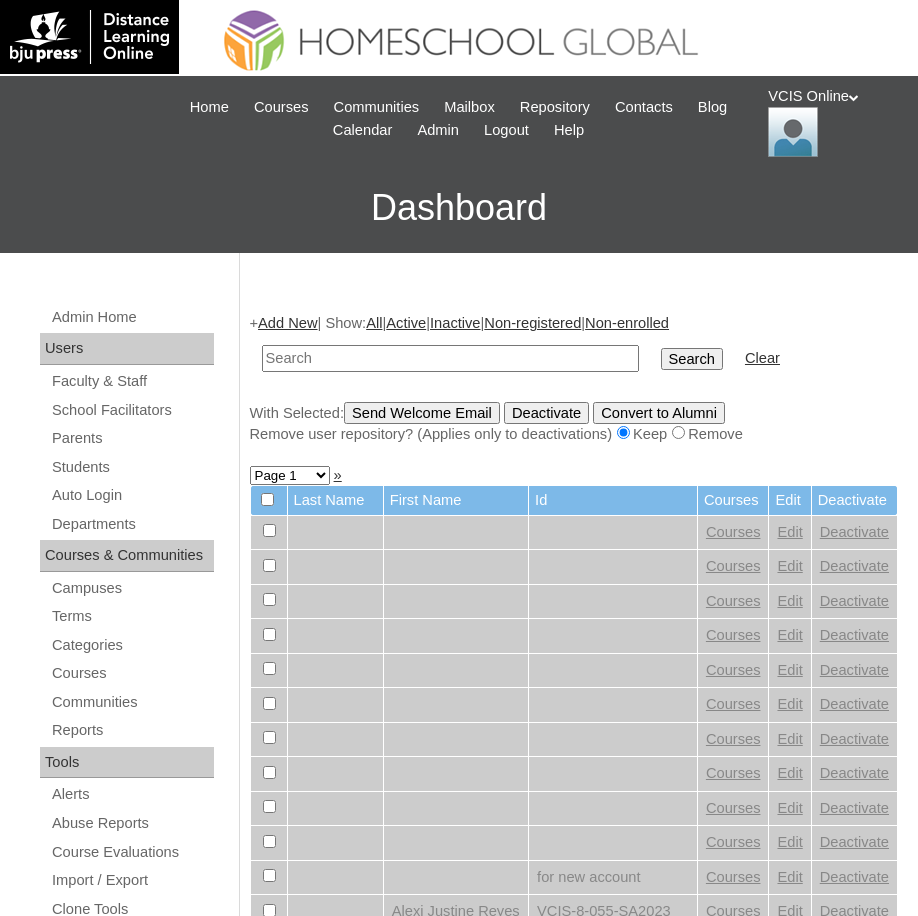 scroll, scrollTop: 0, scrollLeft: 0, axis: both 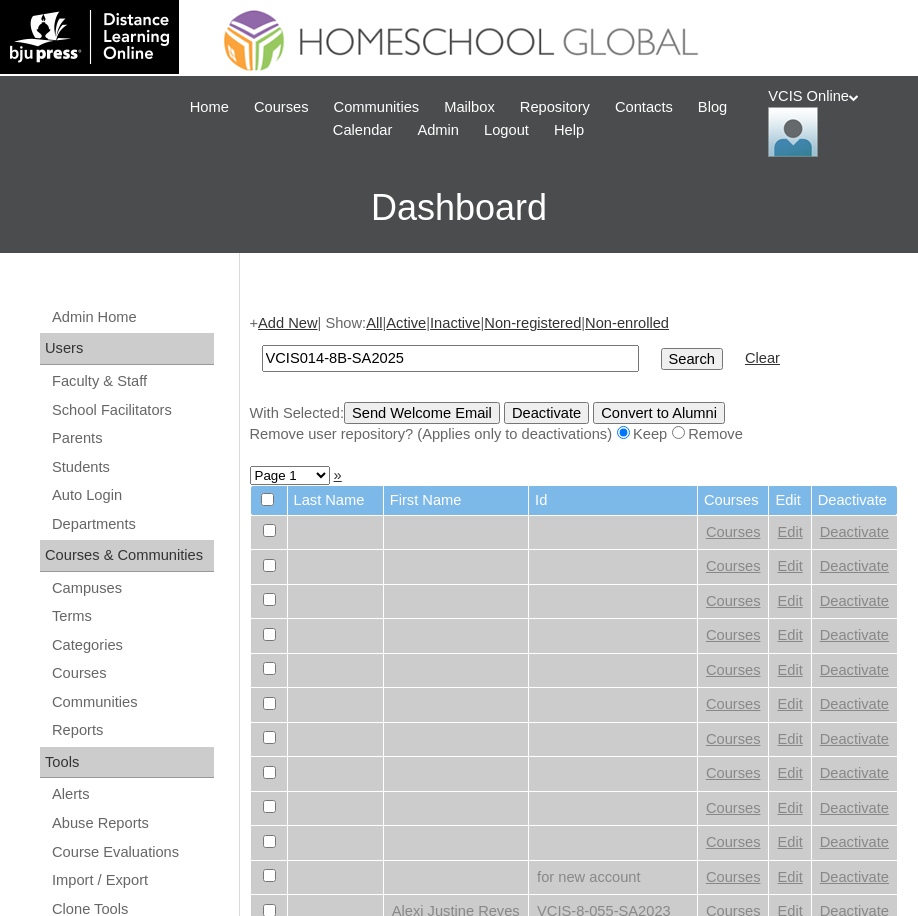 type on "VCIS014-8B-SA2025" 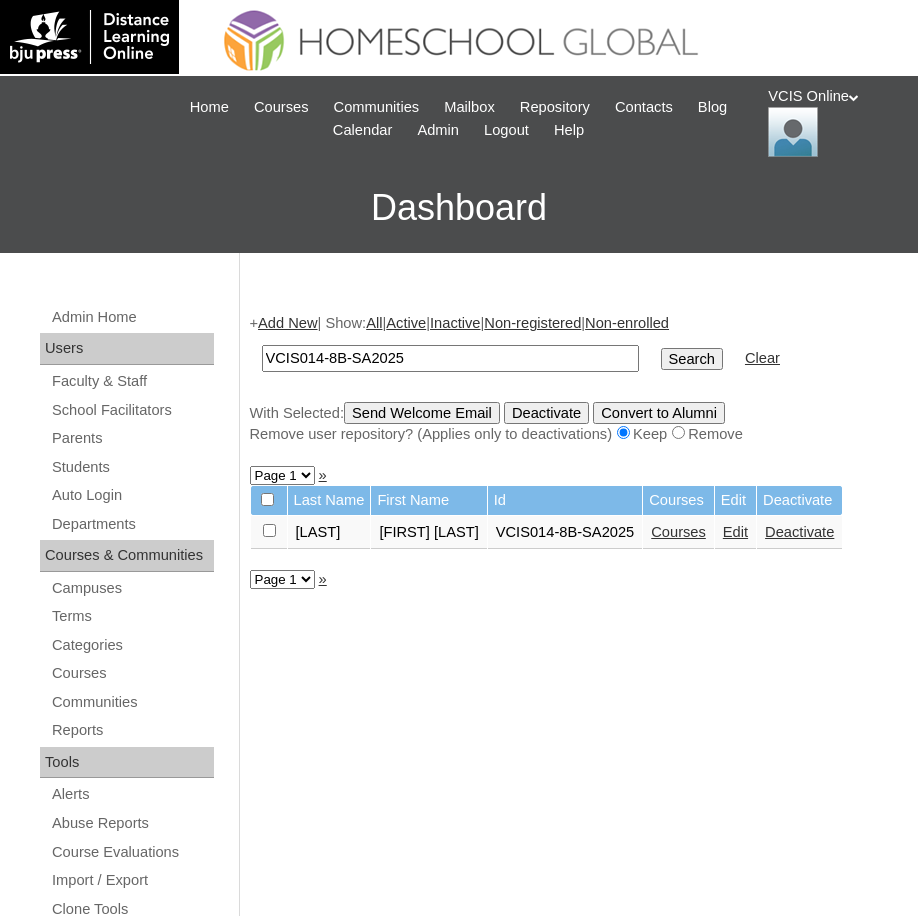 scroll, scrollTop: 0, scrollLeft: 0, axis: both 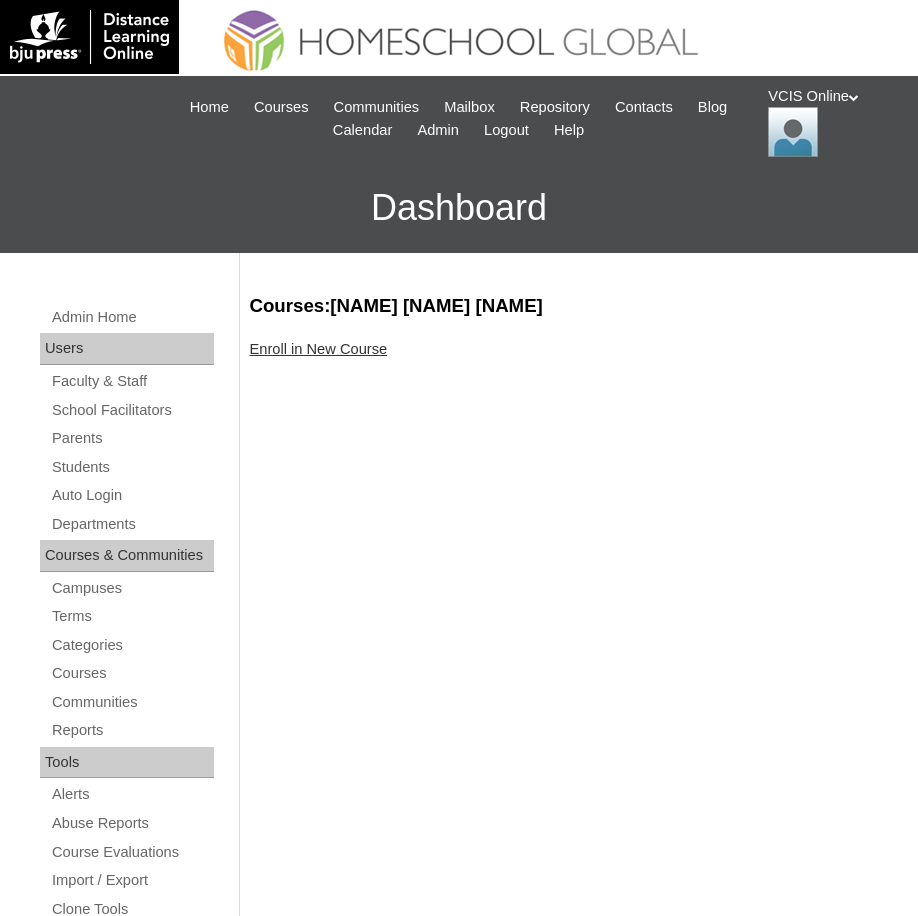 click on "Enroll in New Course" at bounding box center [319, 349] 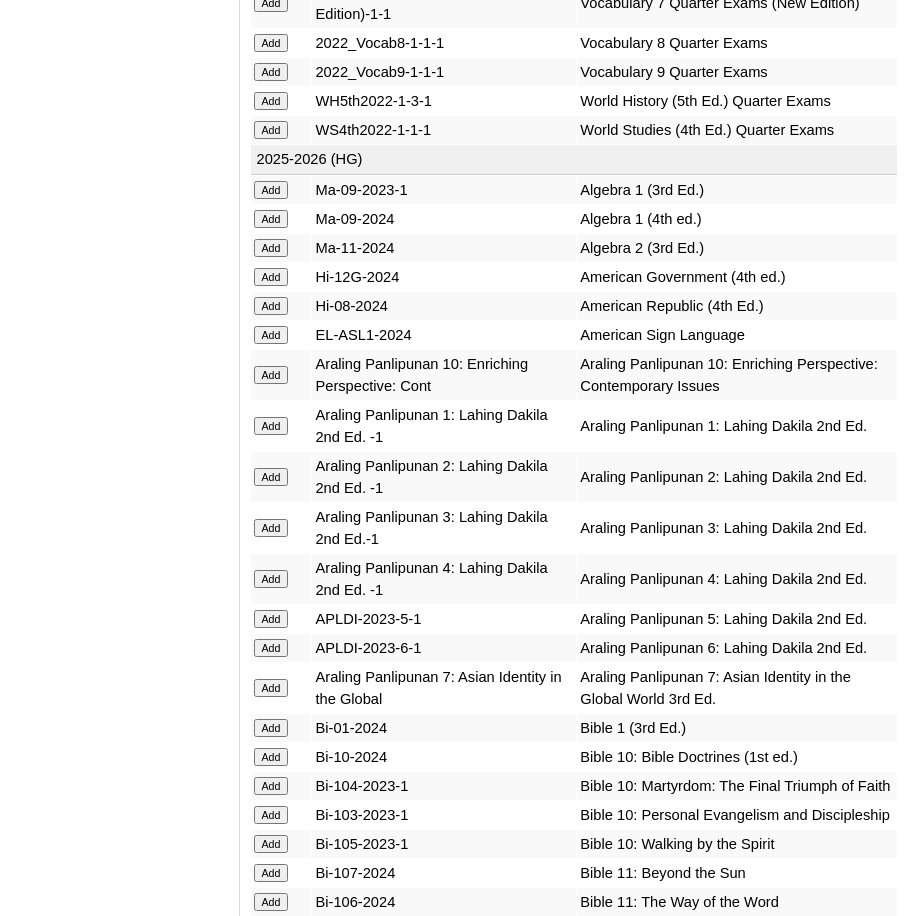 scroll, scrollTop: 4700, scrollLeft: 0, axis: vertical 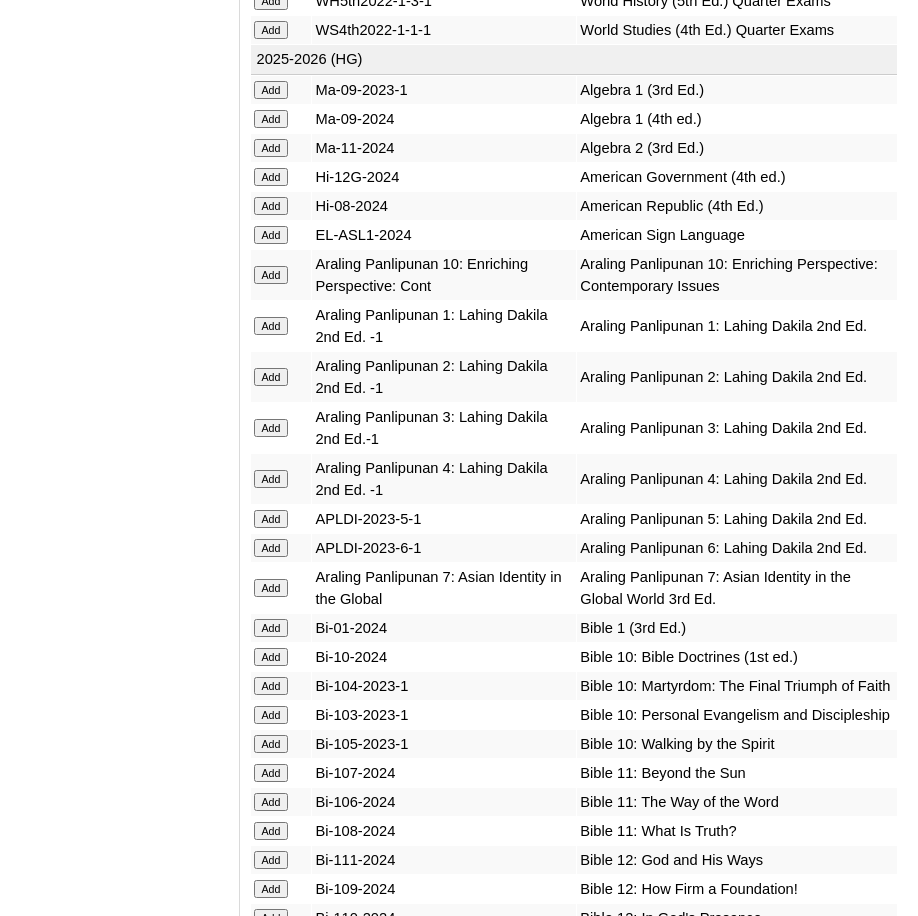 click on "Add" at bounding box center [271, -4301] 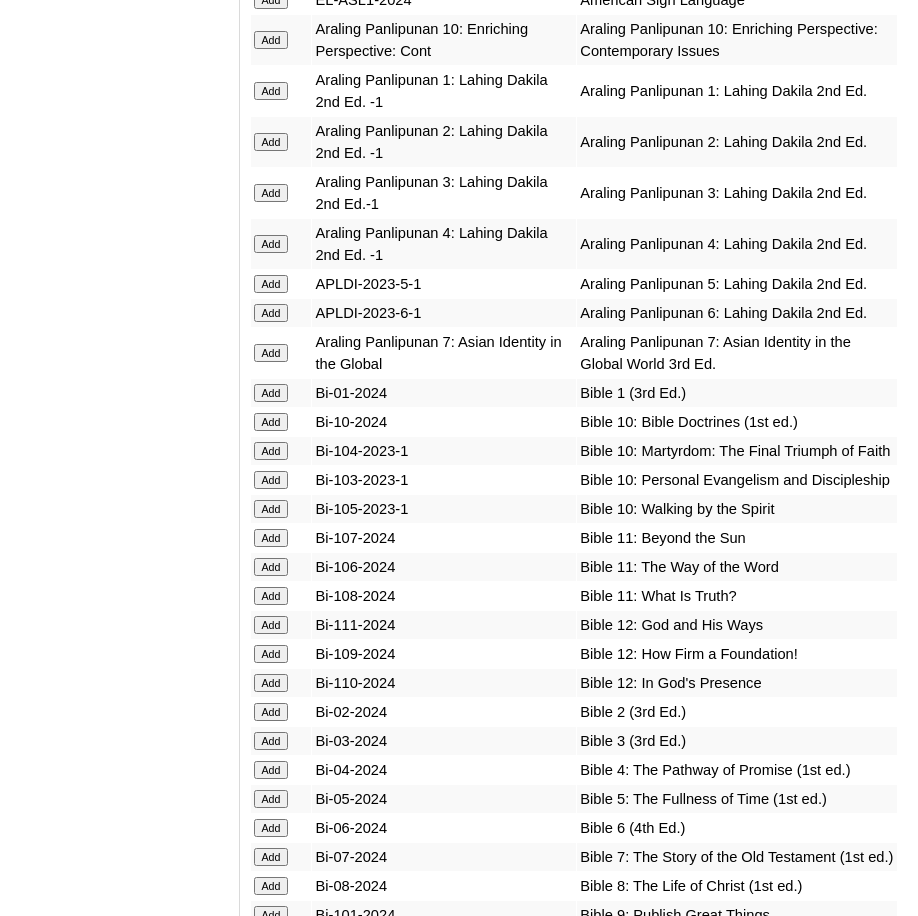 scroll, scrollTop: 5000, scrollLeft: 0, axis: vertical 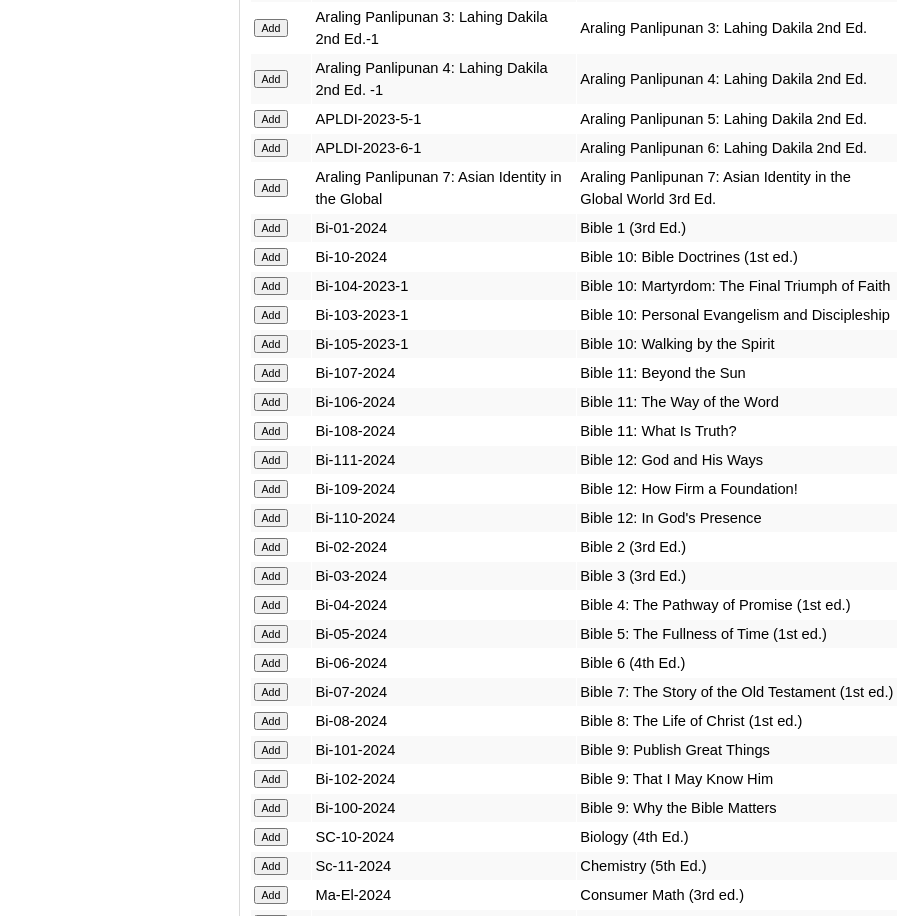 click on "Add" at bounding box center (271, -4701) 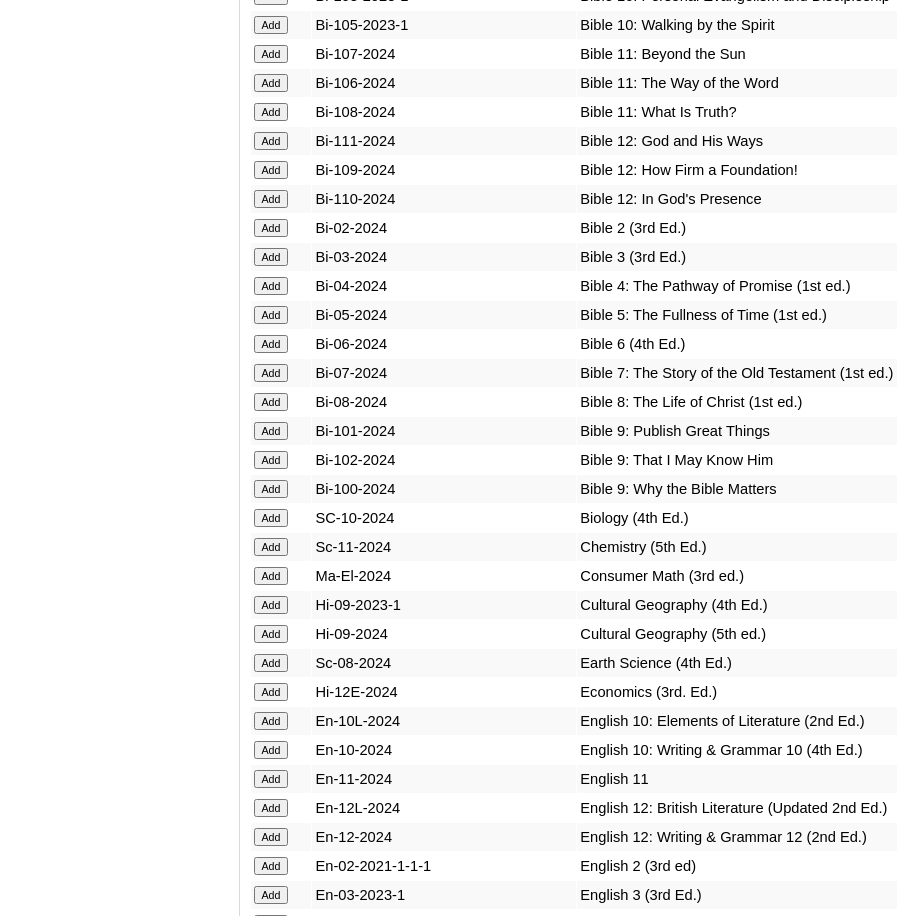 scroll, scrollTop: 5500, scrollLeft: 0, axis: vertical 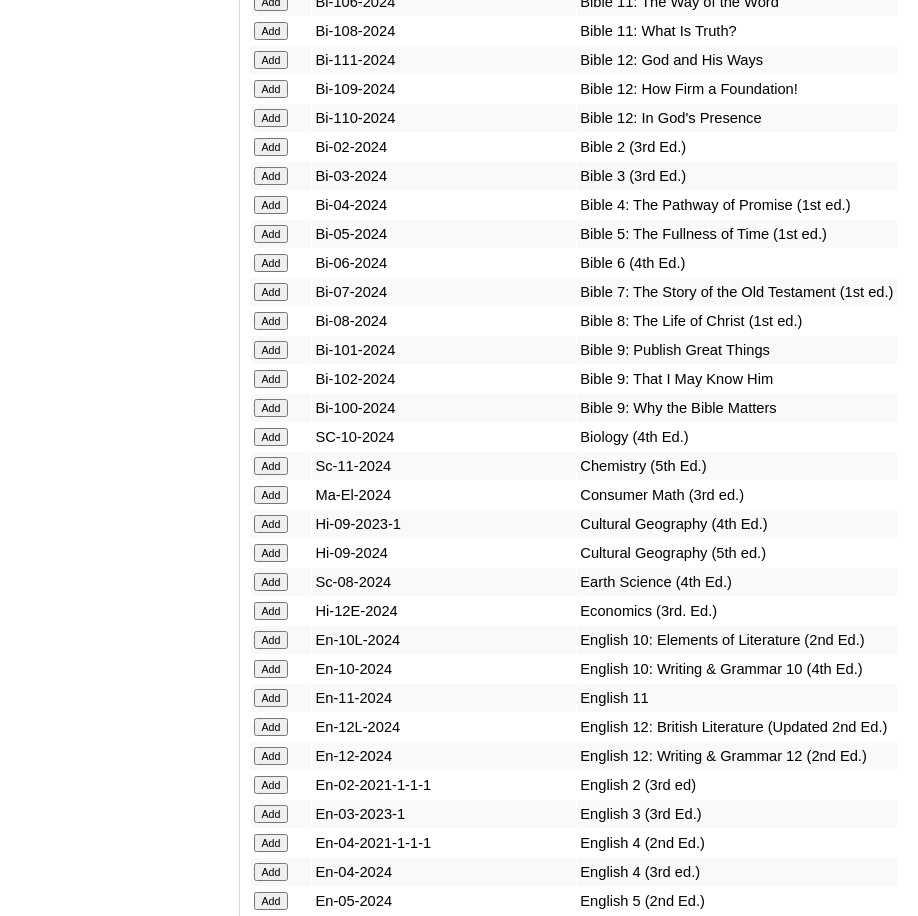 click on "Add" at bounding box center (271, -5101) 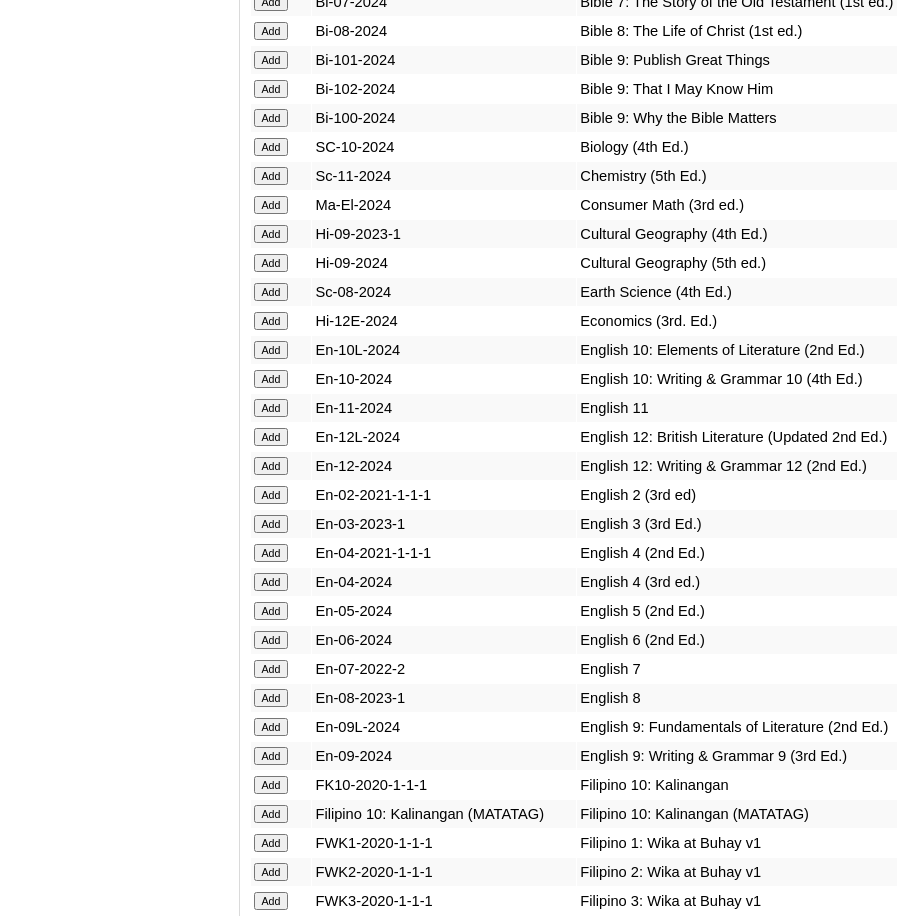 scroll, scrollTop: 5800, scrollLeft: 0, axis: vertical 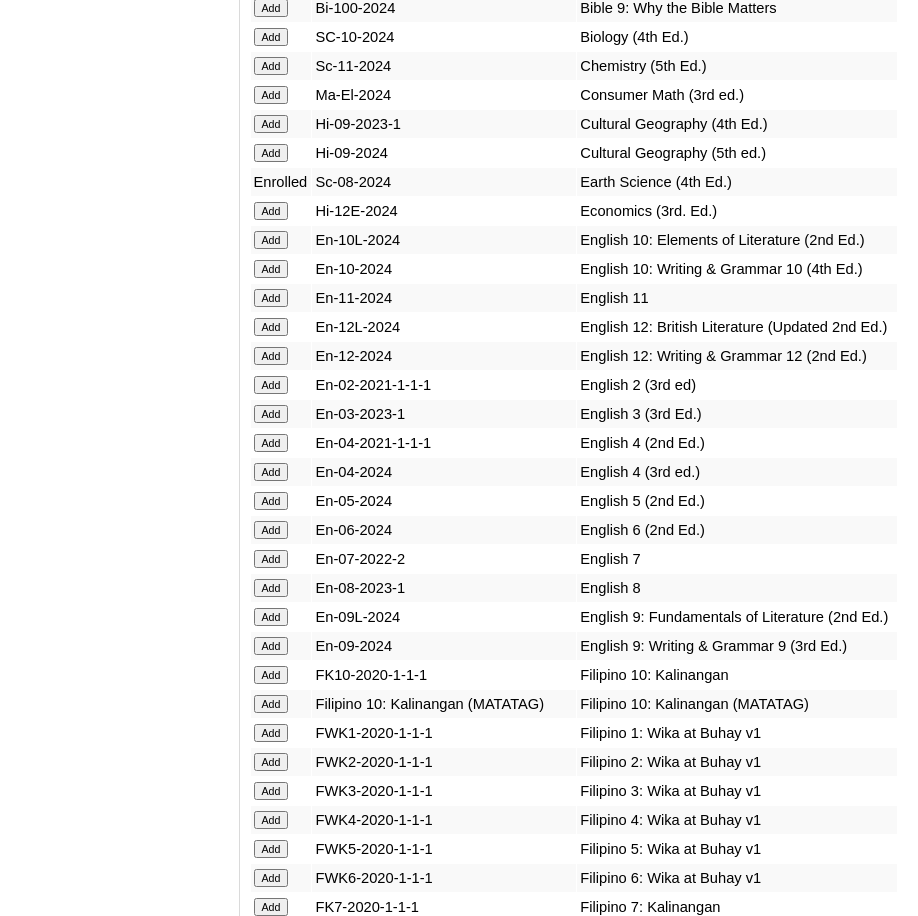 click on "Add" at bounding box center [271, -5501] 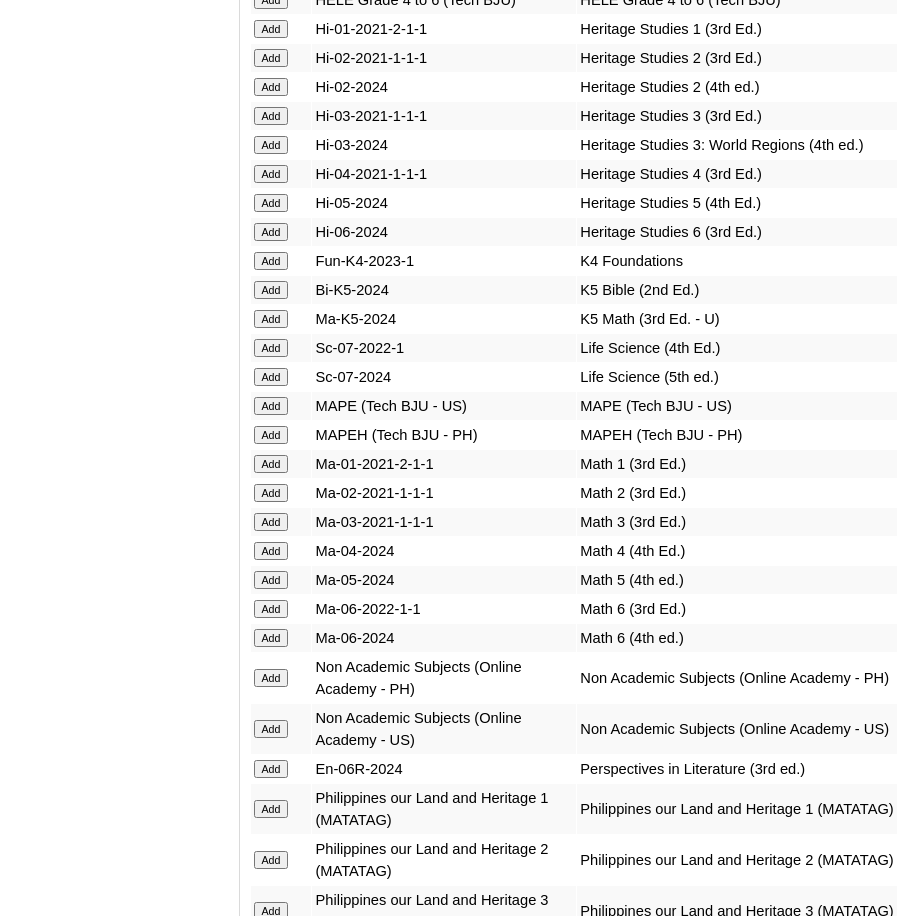 scroll, scrollTop: 7423, scrollLeft: 0, axis: vertical 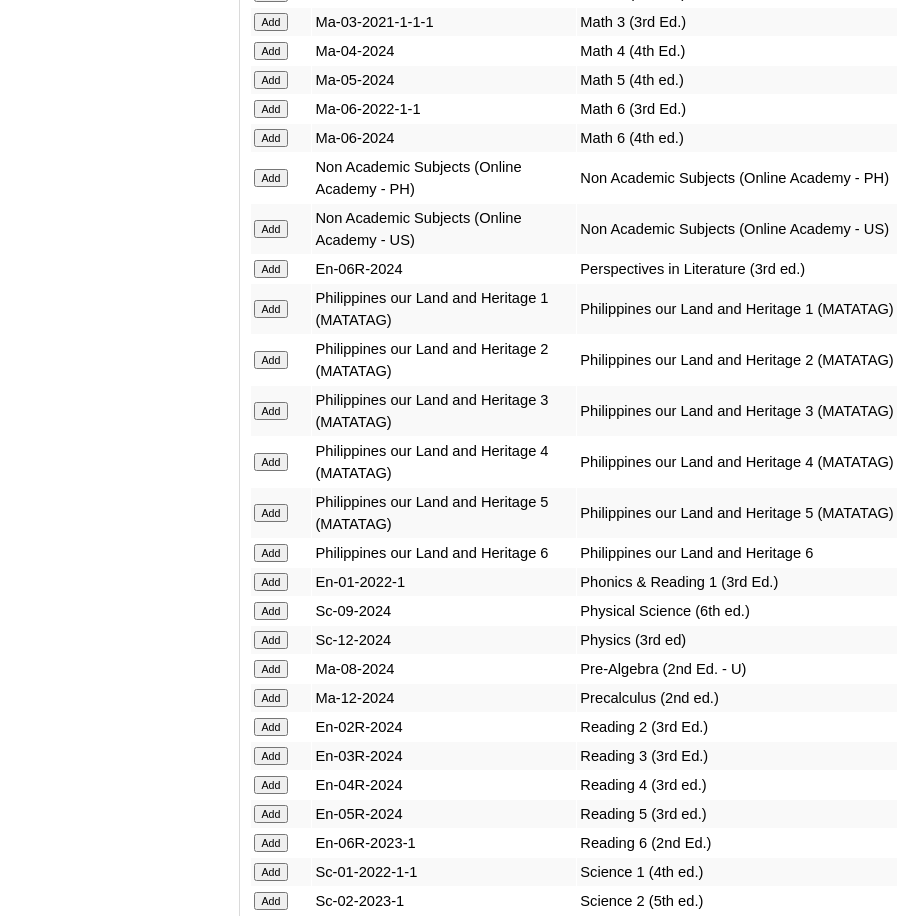click on "Add" at bounding box center [271, -7401] 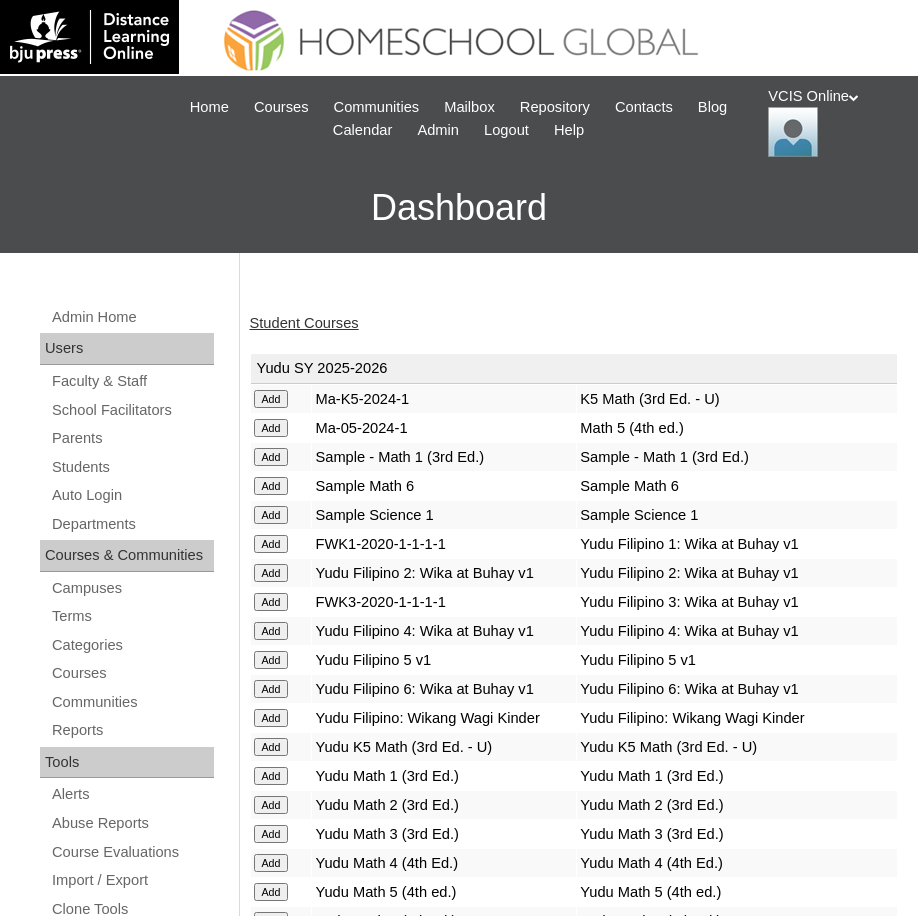 scroll, scrollTop: 0, scrollLeft: 0, axis: both 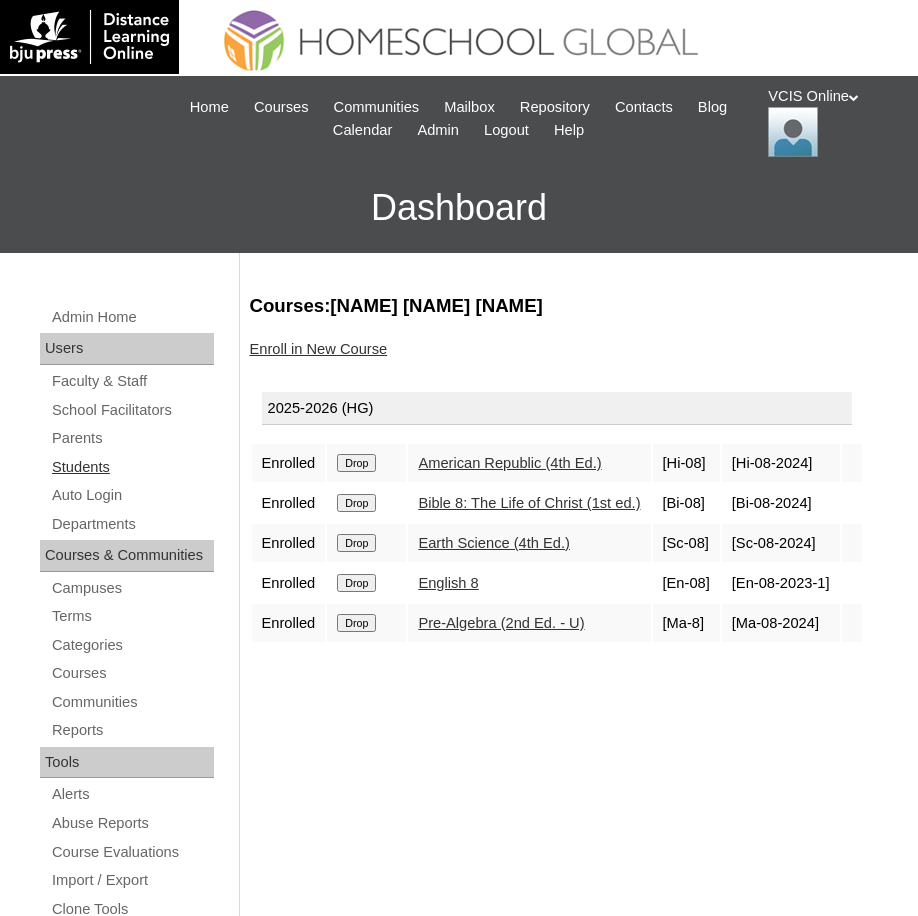 click on "Students" at bounding box center (132, 467) 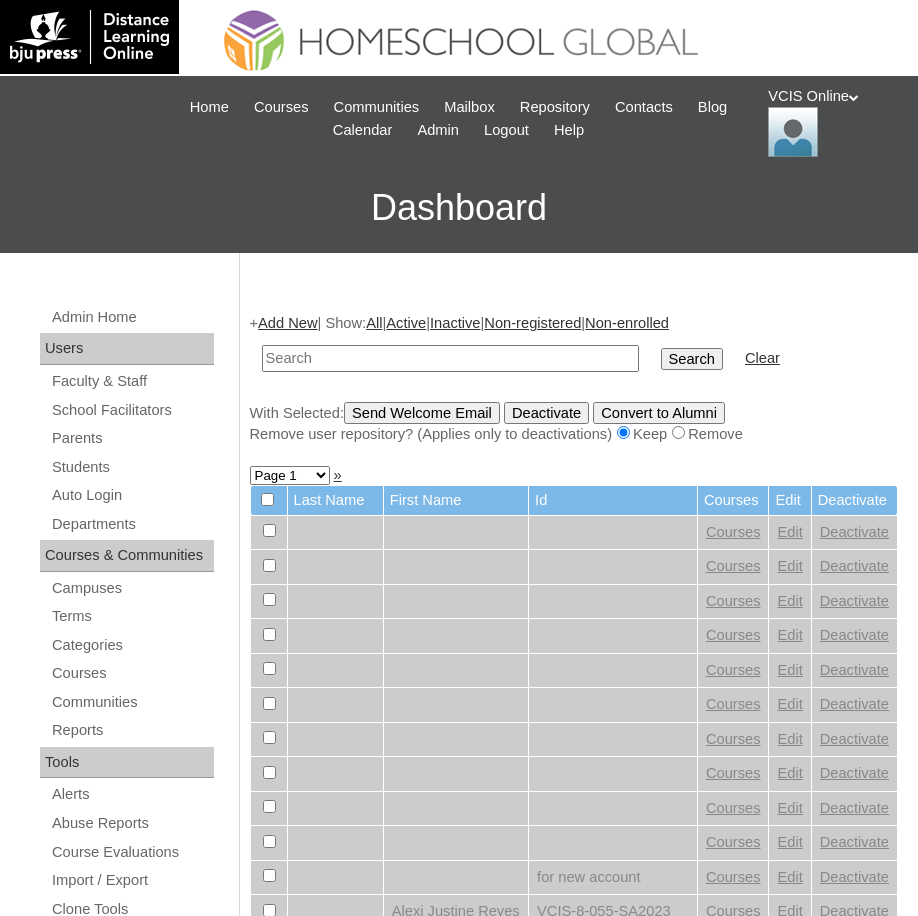 scroll, scrollTop: 0, scrollLeft: 0, axis: both 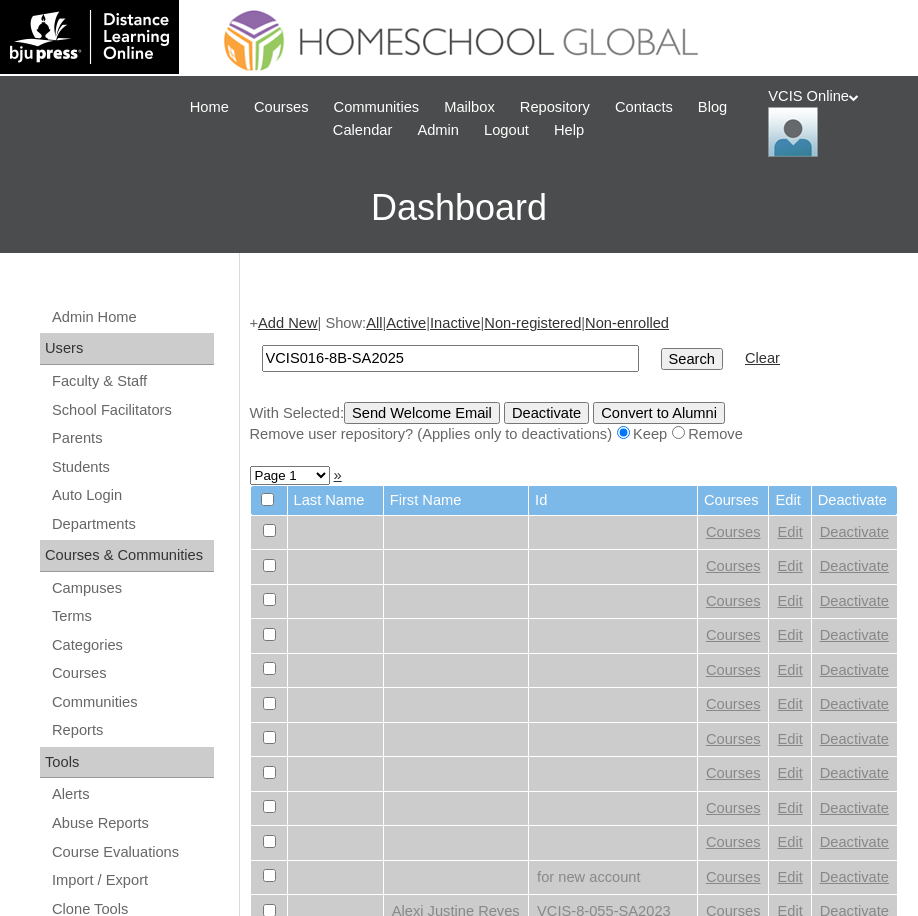 type on "VCIS016-8B-SA2025" 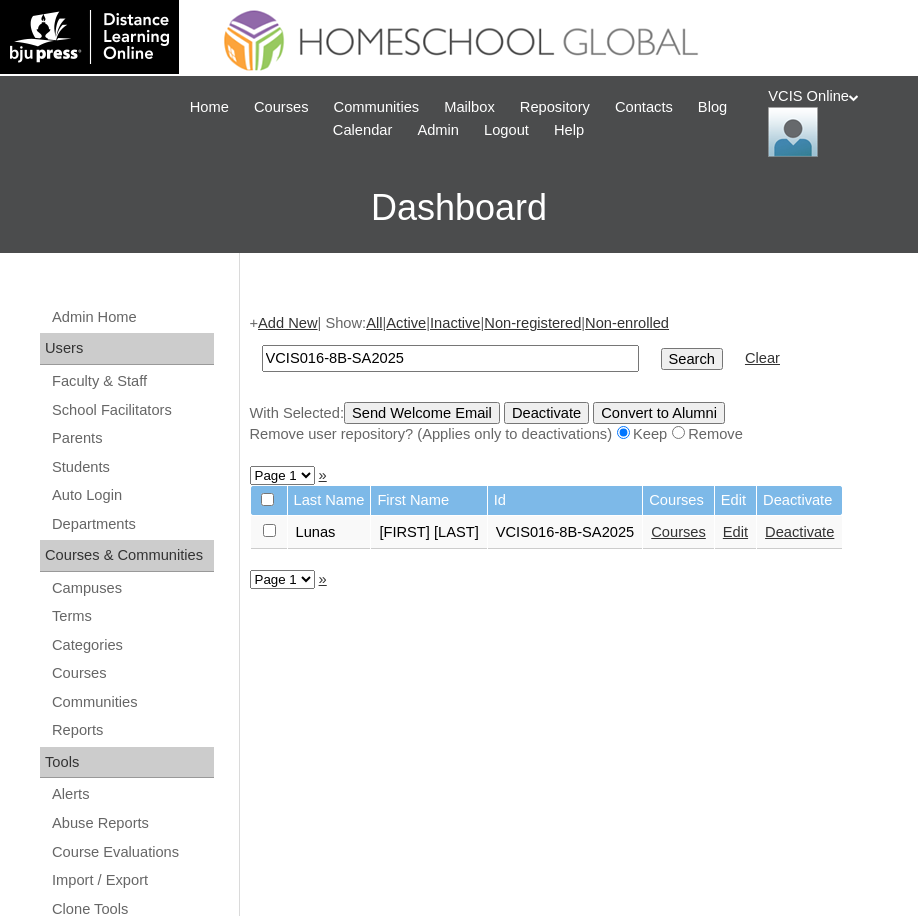 scroll, scrollTop: 0, scrollLeft: 0, axis: both 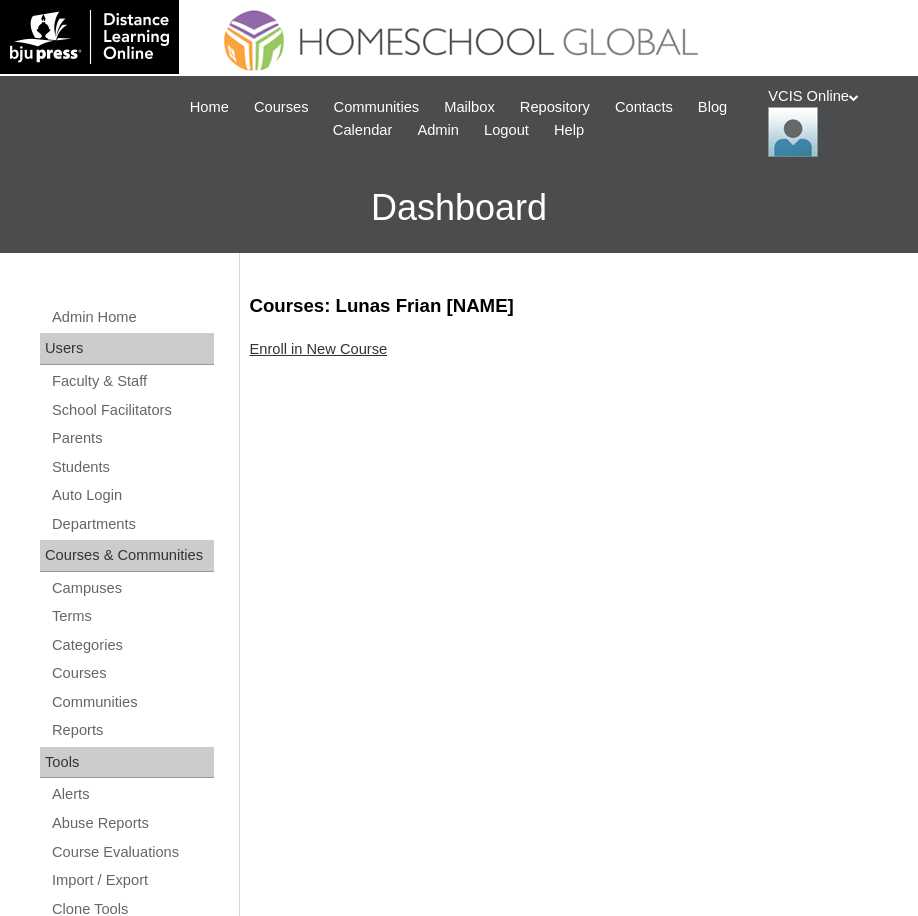 click on "Enroll in New Course" at bounding box center (319, 349) 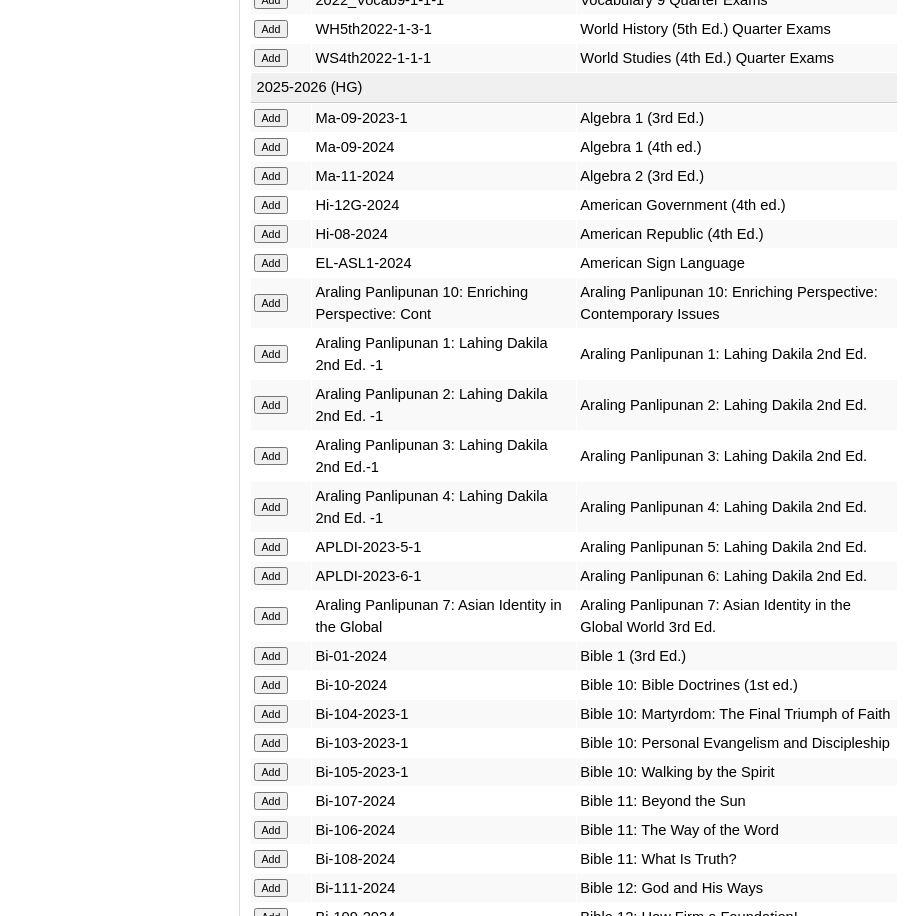 scroll, scrollTop: 4700, scrollLeft: 0, axis: vertical 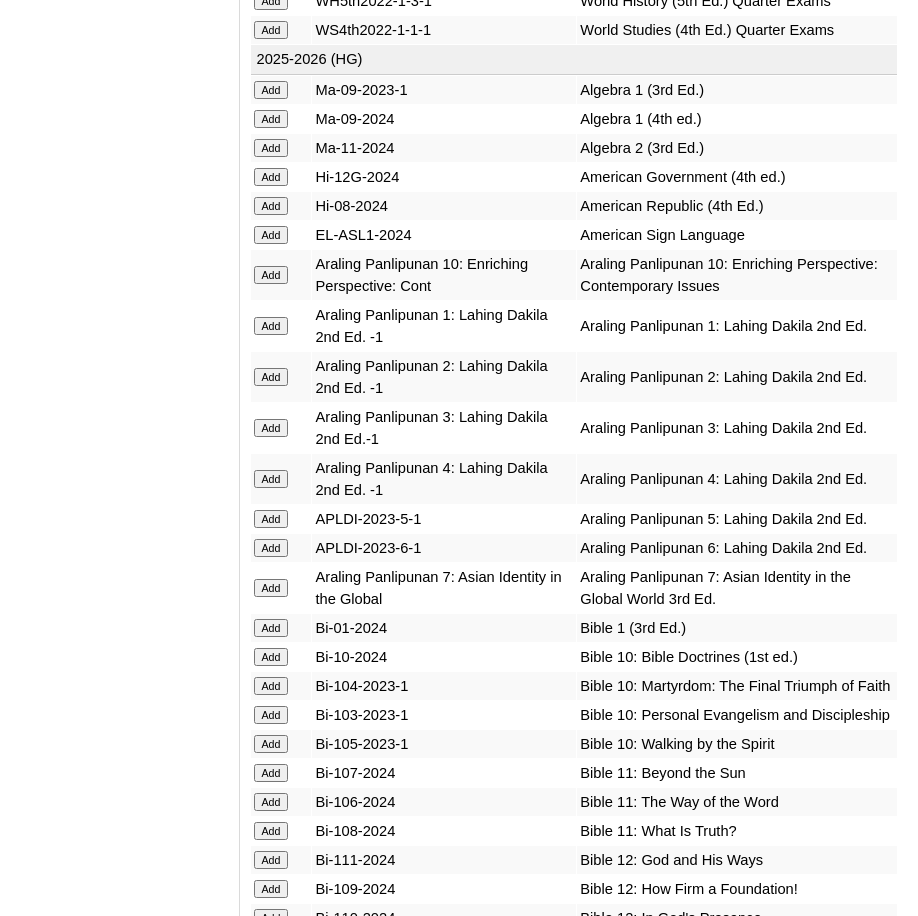 click on "Add" at bounding box center [271, -4301] 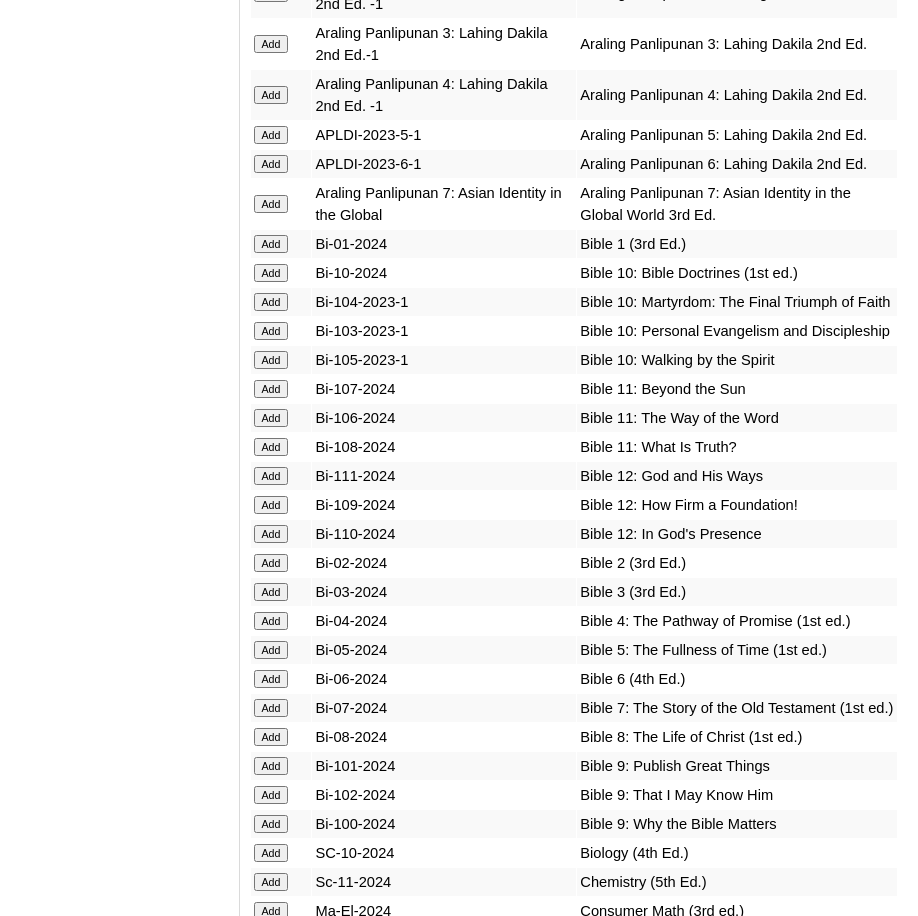 scroll, scrollTop: 5100, scrollLeft: 0, axis: vertical 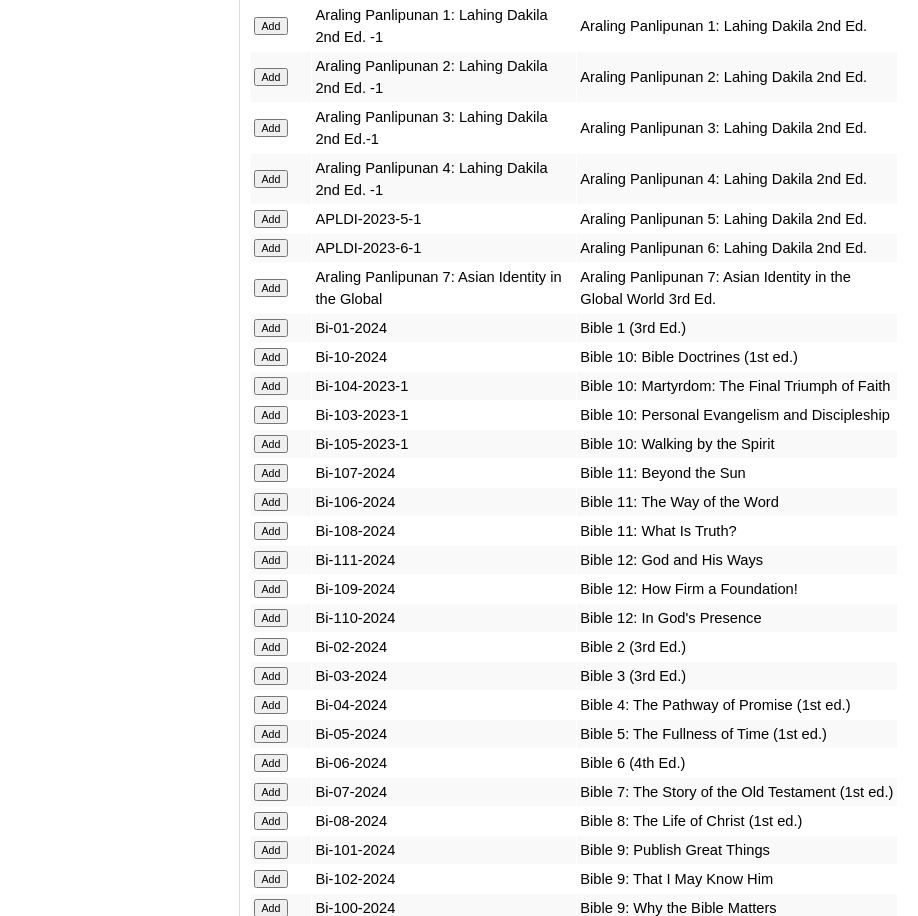 click on "Add" at bounding box center (271, -4601) 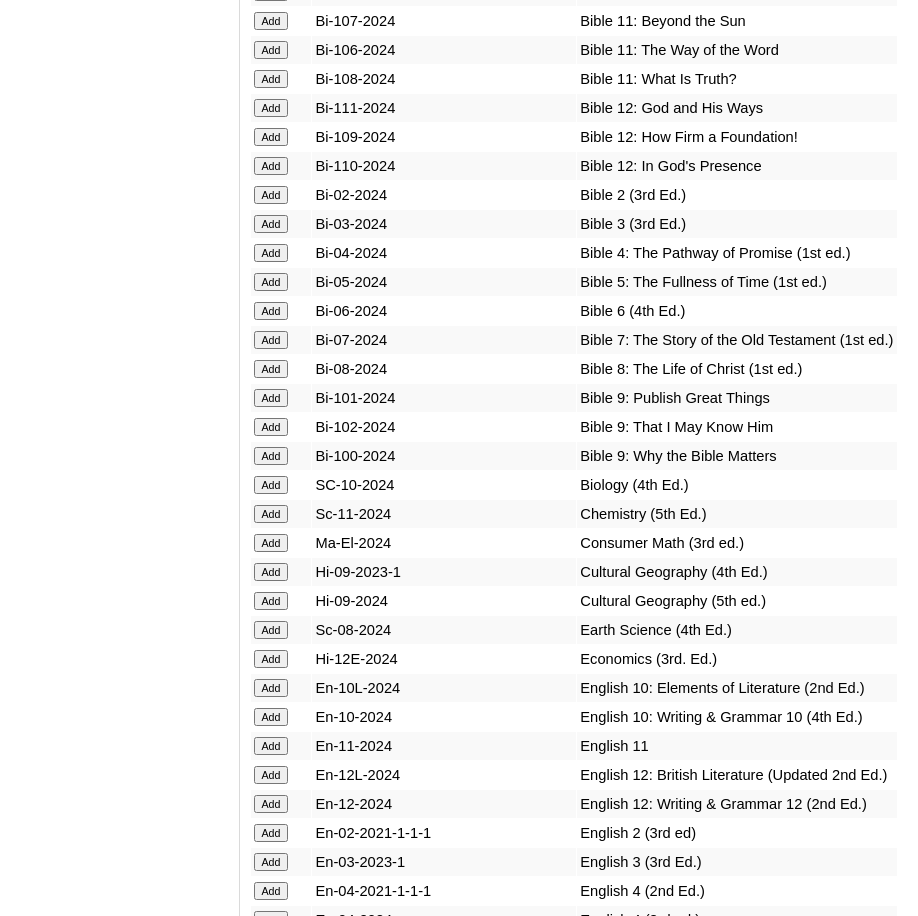 scroll, scrollTop: 5500, scrollLeft: 0, axis: vertical 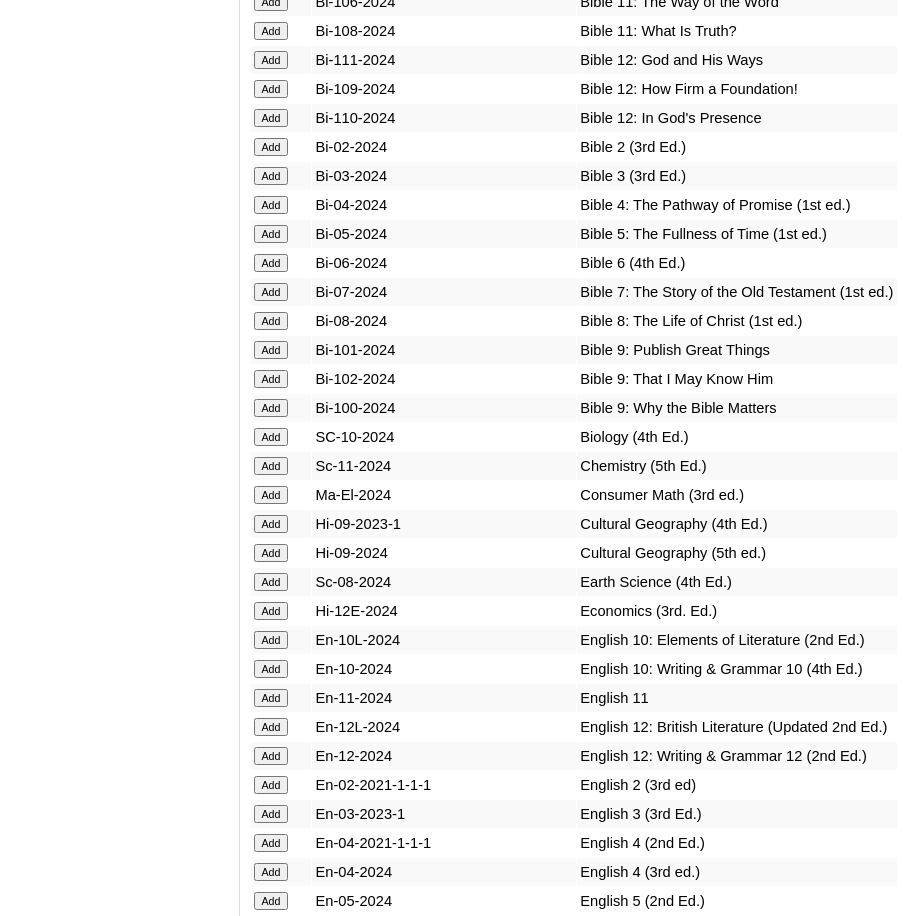 click on "Add" at bounding box center (271, -5101) 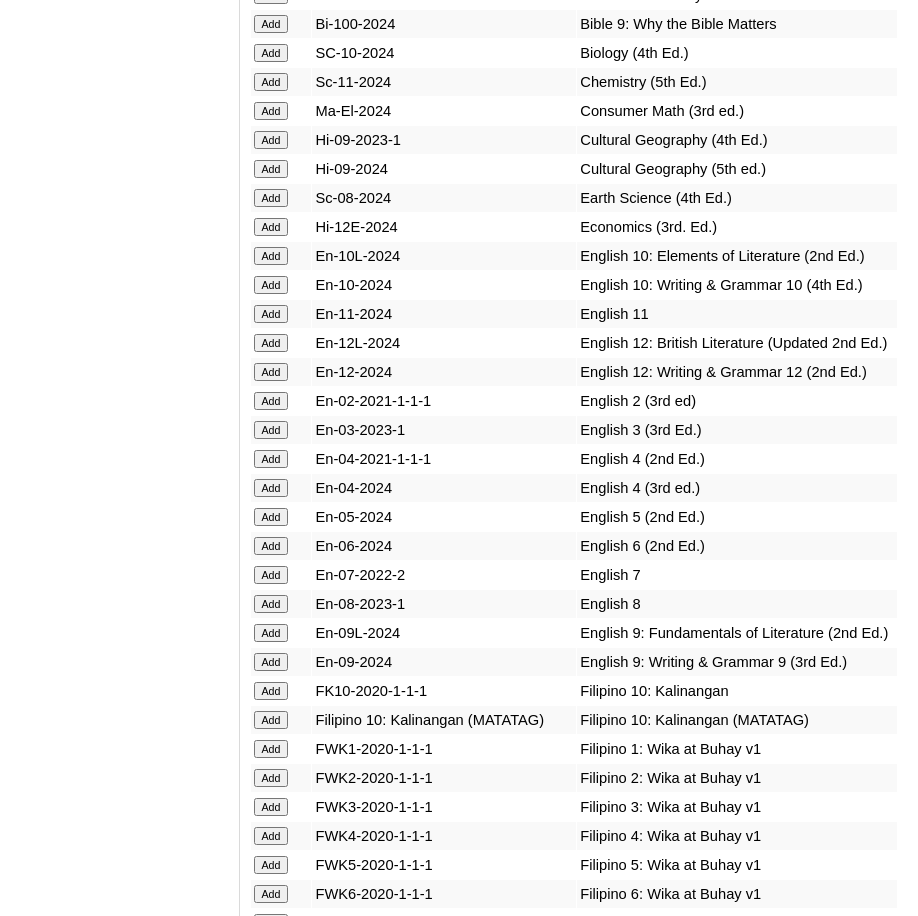 scroll, scrollTop: 5900, scrollLeft: 0, axis: vertical 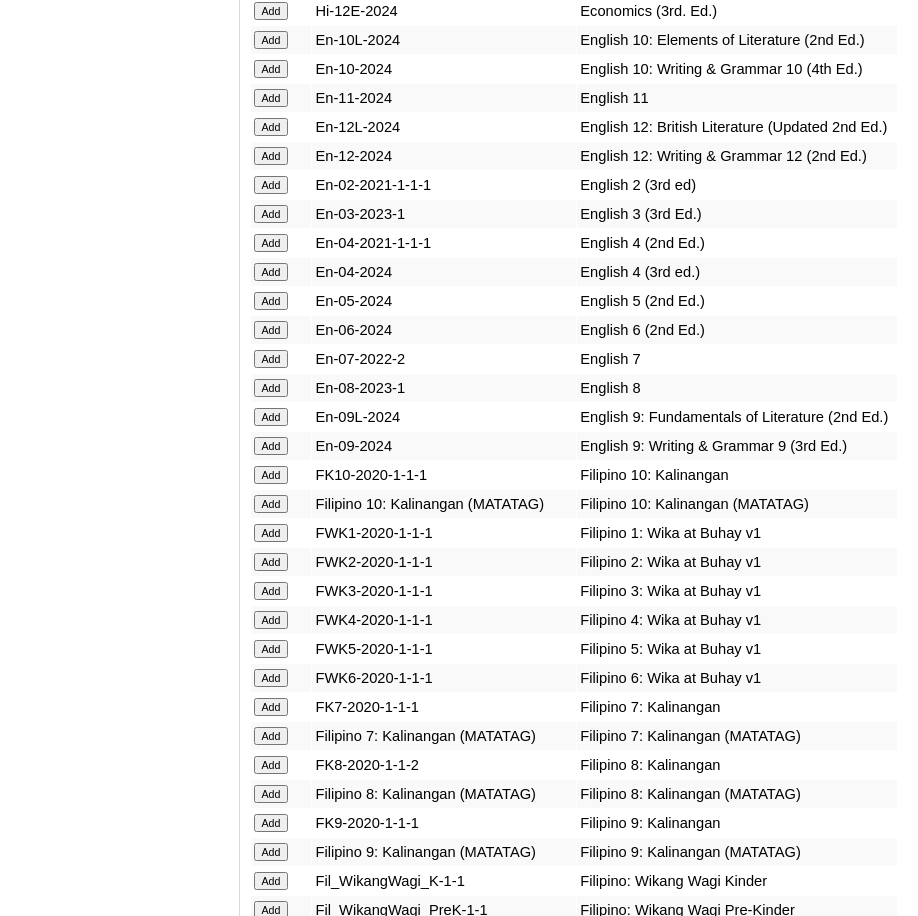 click on "Add" at bounding box center [271, -5701] 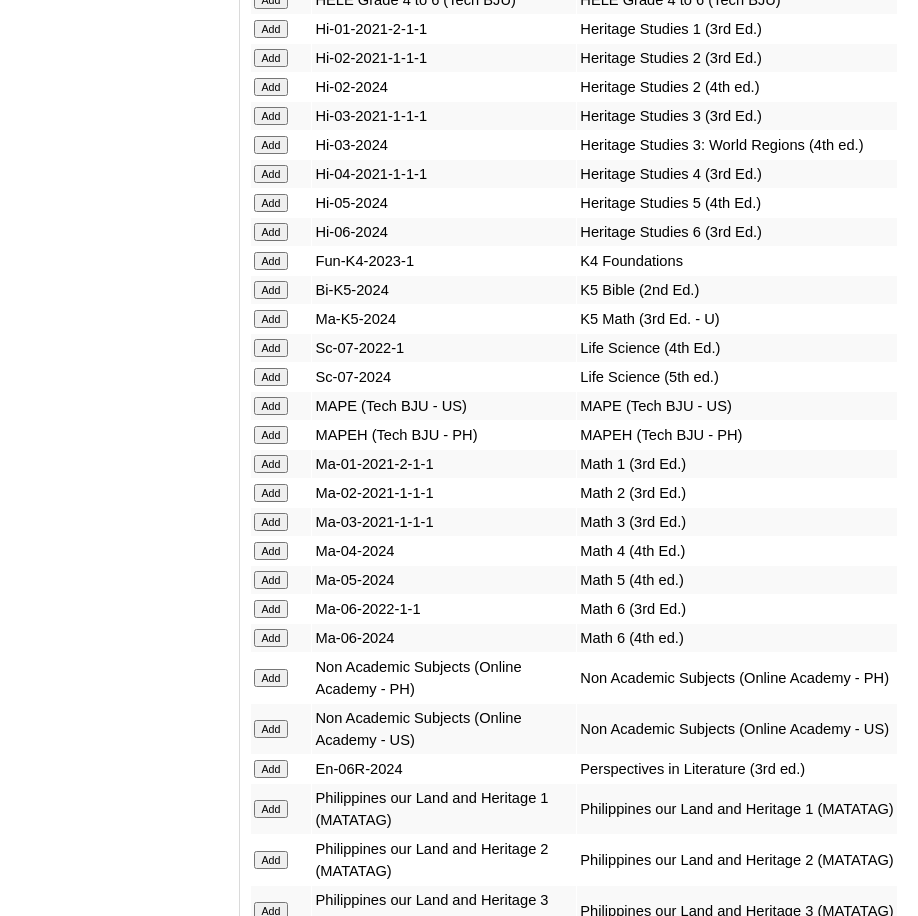 scroll, scrollTop: 7700, scrollLeft: 0, axis: vertical 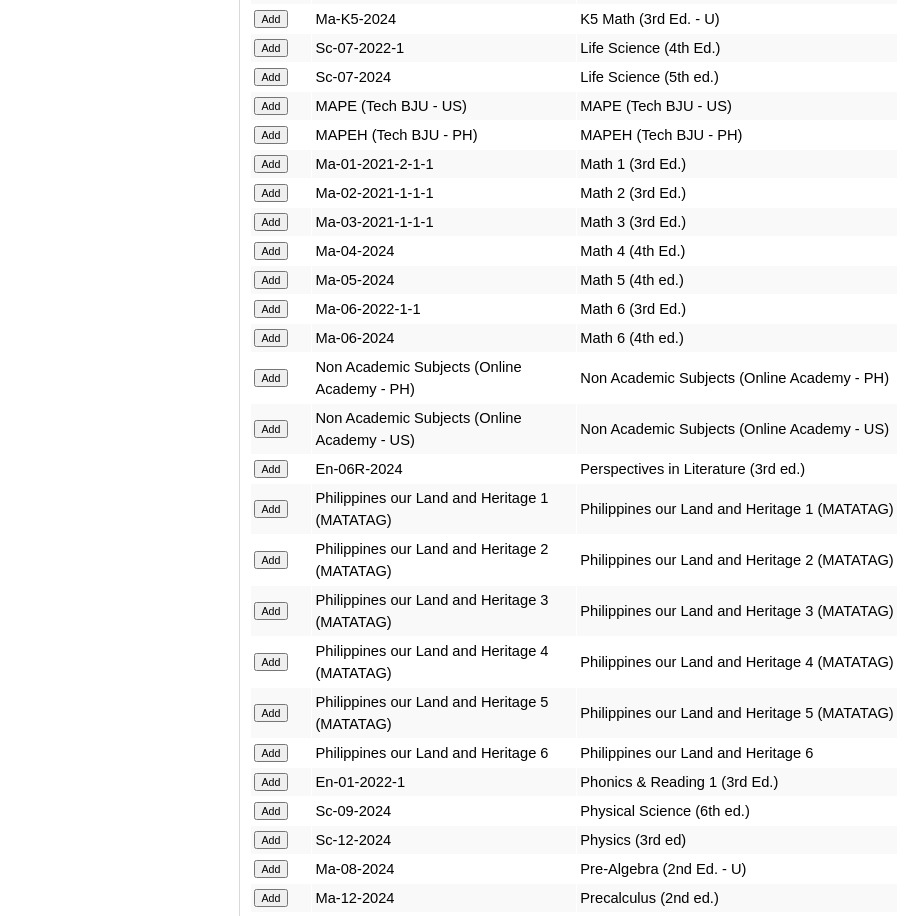 click on "Add" at bounding box center (271, -7201) 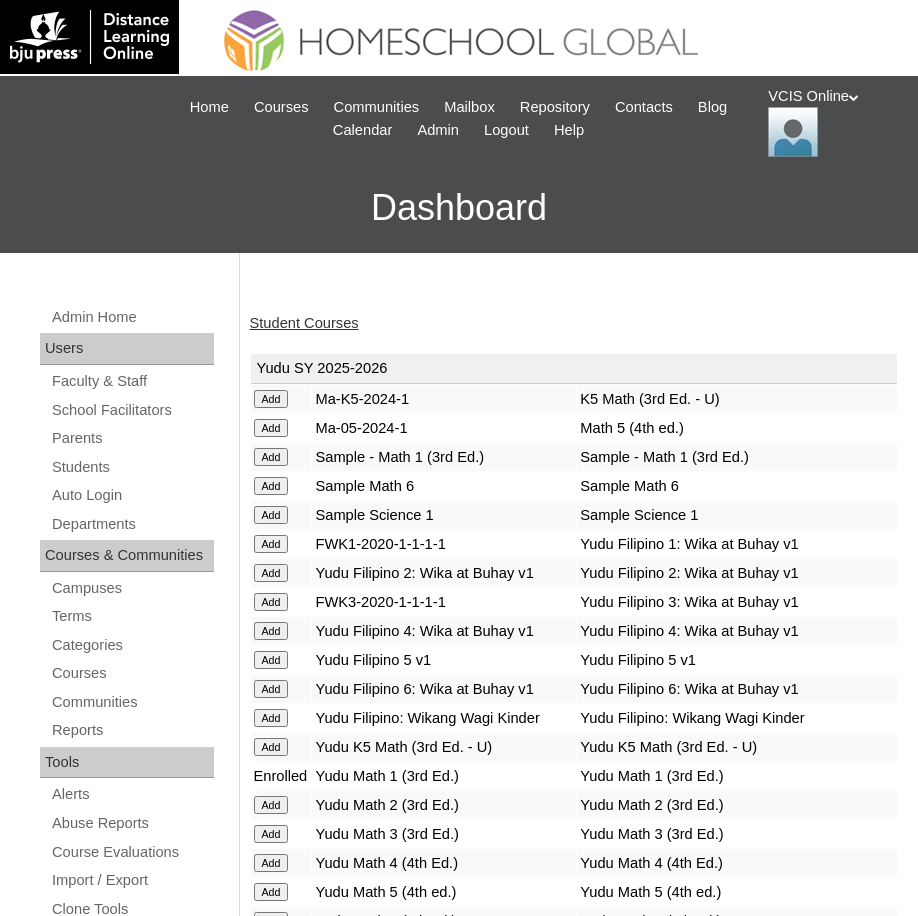 scroll, scrollTop: 0, scrollLeft: 0, axis: both 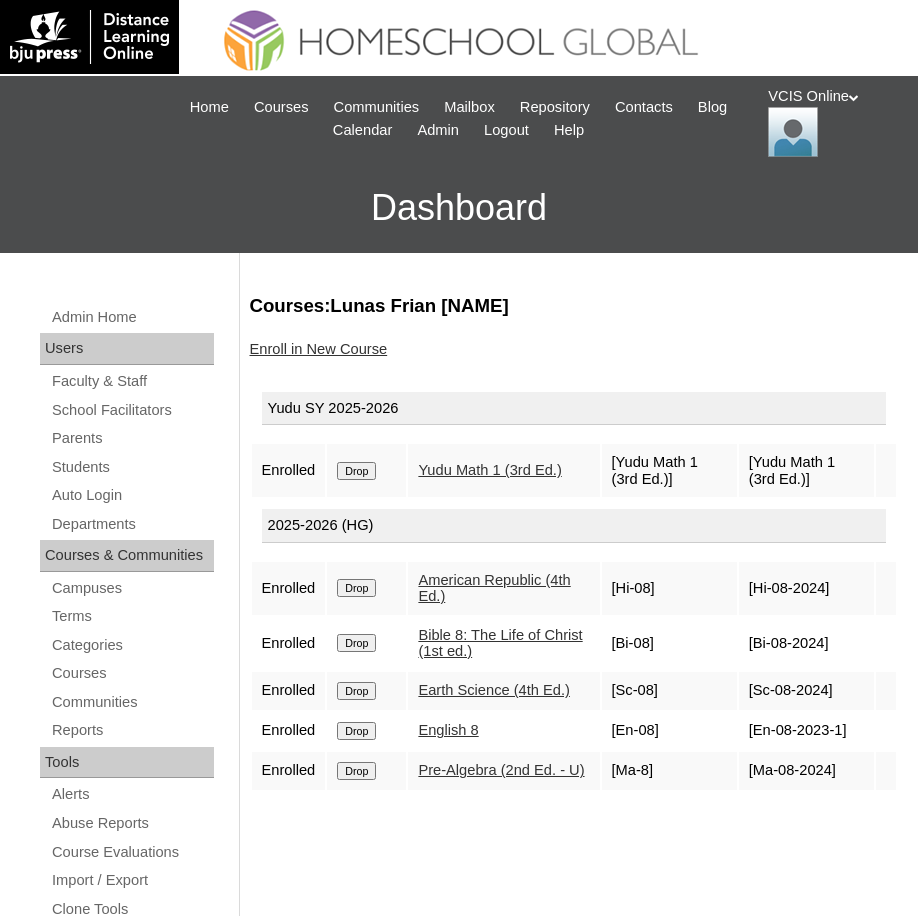 click on "Drop" at bounding box center (356, 471) 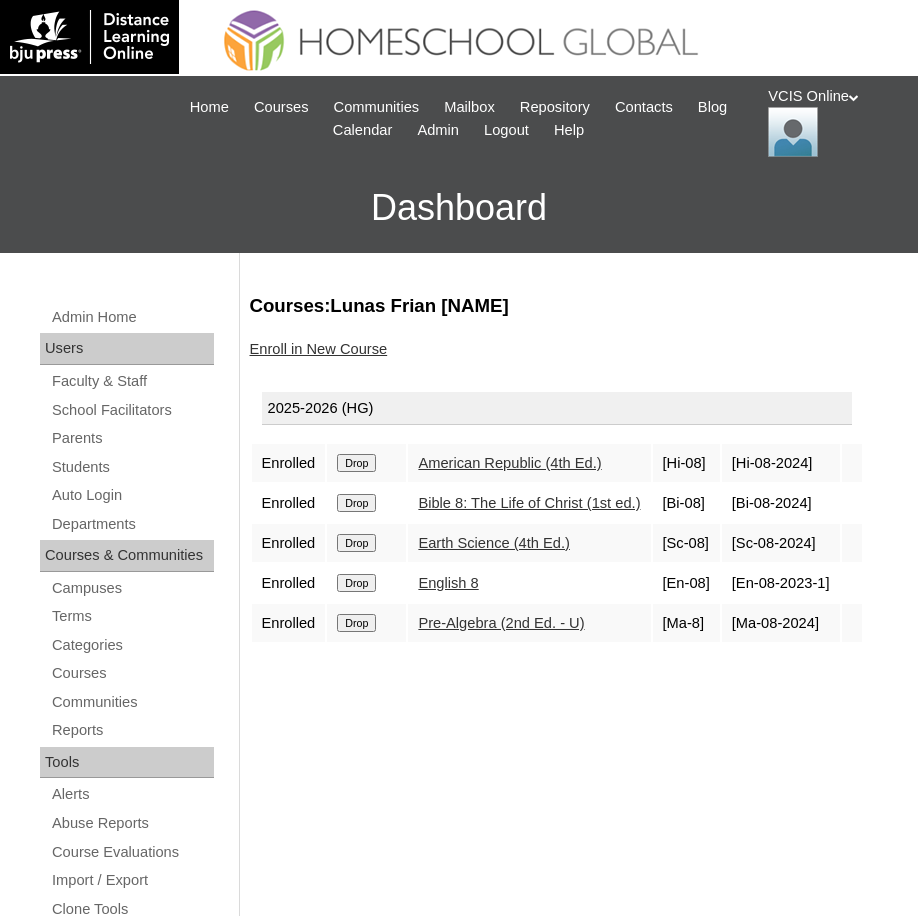 scroll, scrollTop: 0, scrollLeft: 0, axis: both 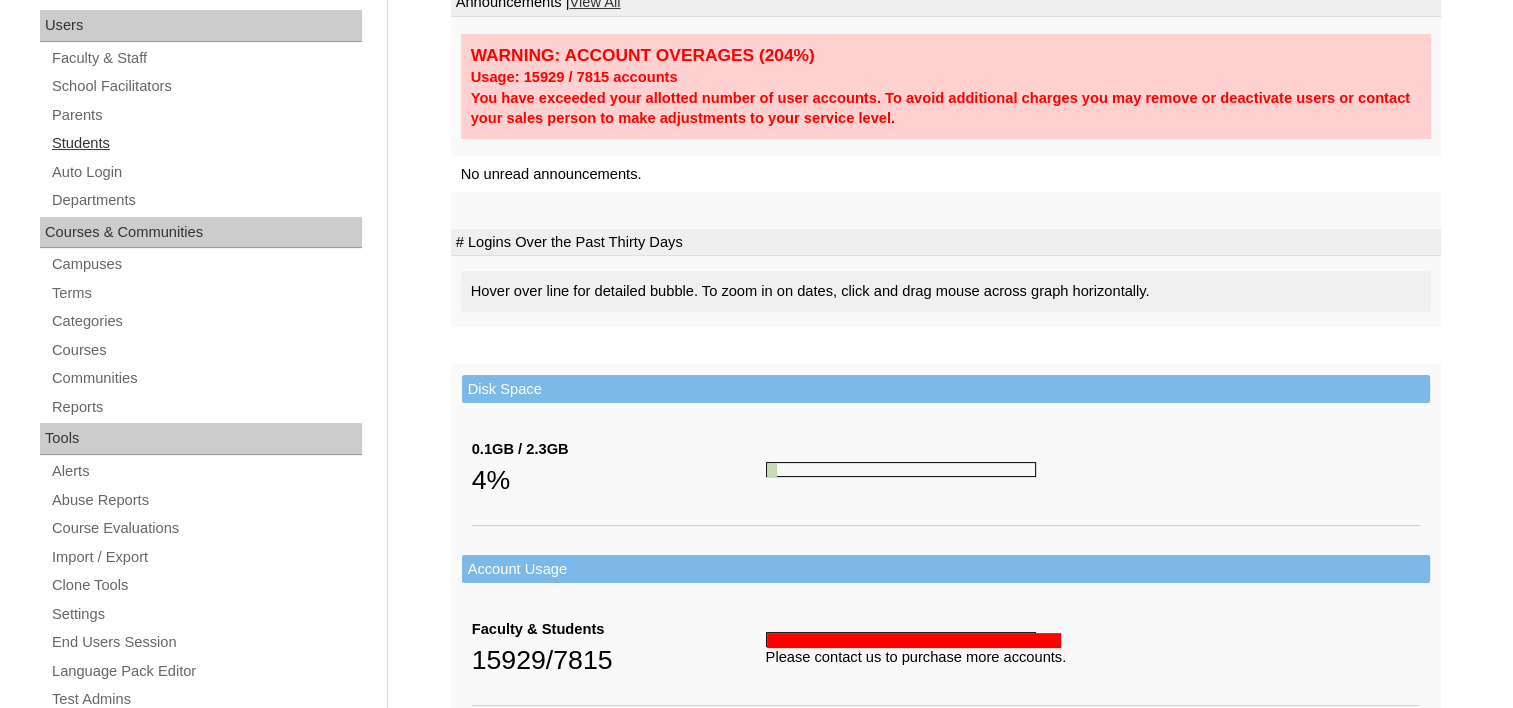 click on "Students" at bounding box center [206, 143] 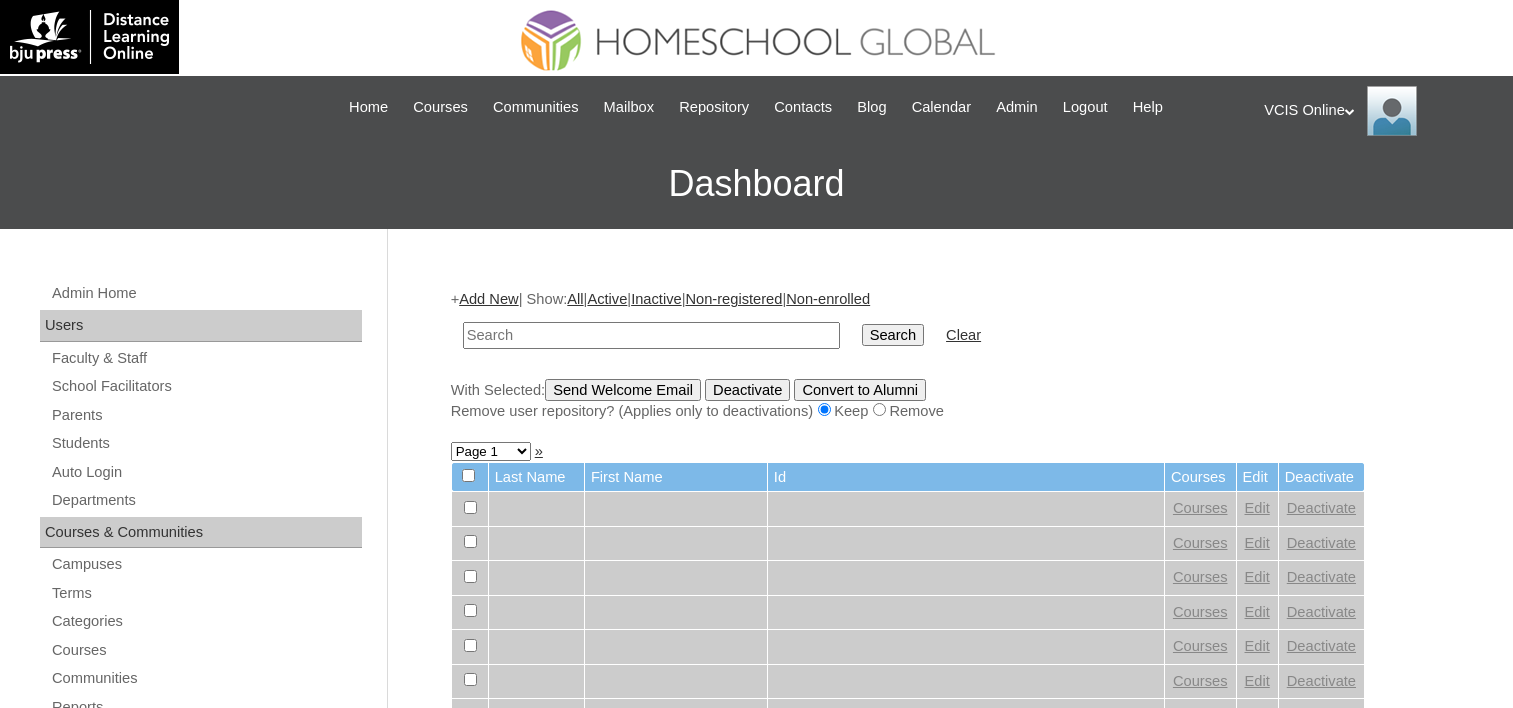 scroll, scrollTop: 0, scrollLeft: 0, axis: both 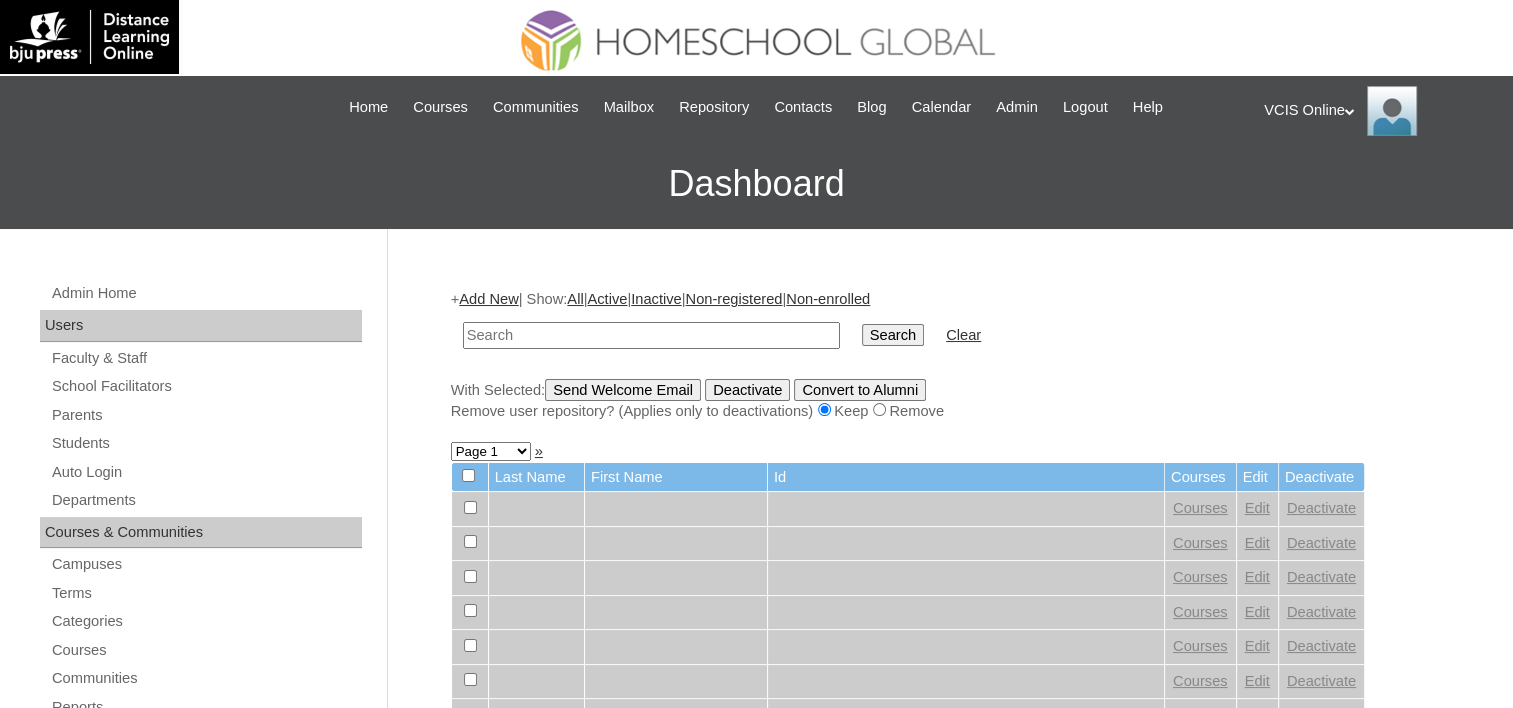 click at bounding box center [651, 335] 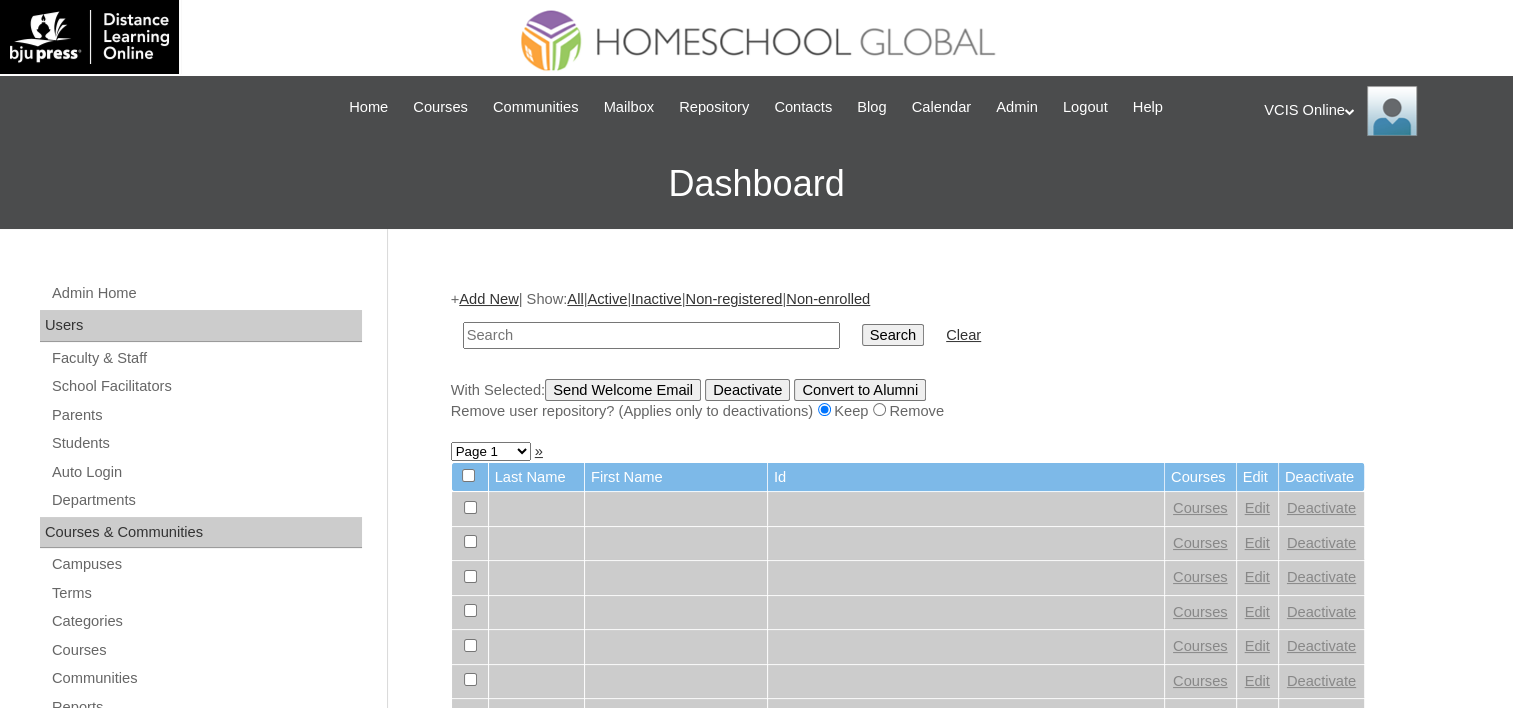 paste on "VCIS013-8B-SA2025" 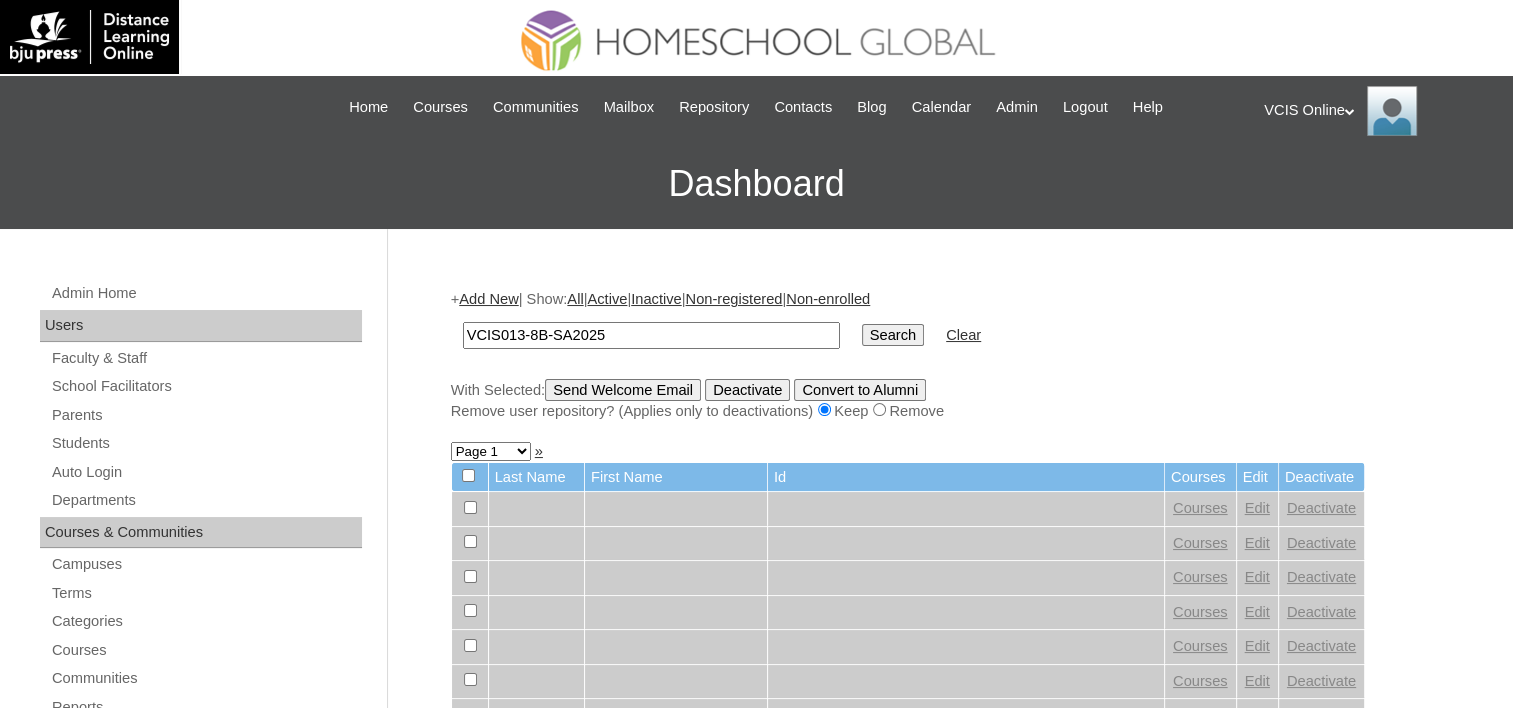 type on "VCIS013-8B-SA2025" 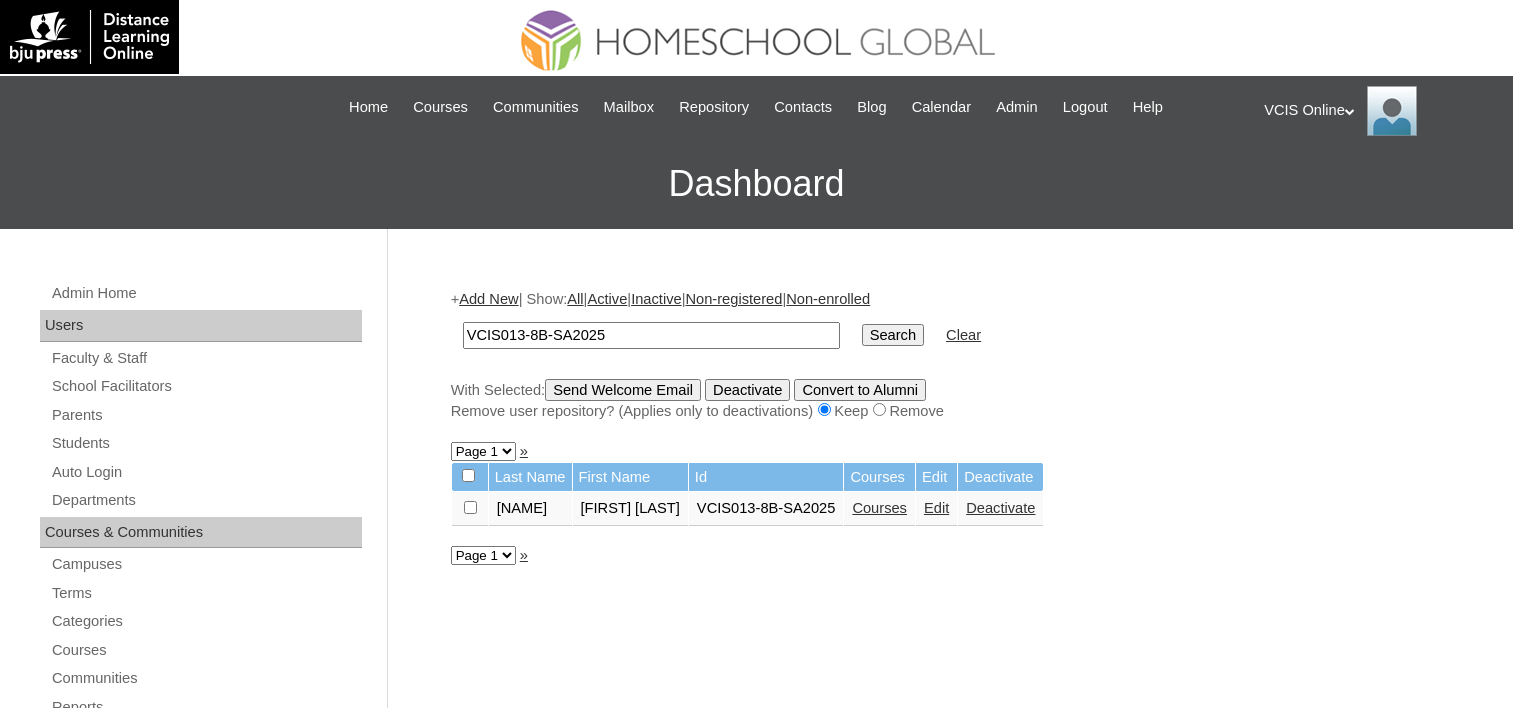 scroll, scrollTop: 0, scrollLeft: 0, axis: both 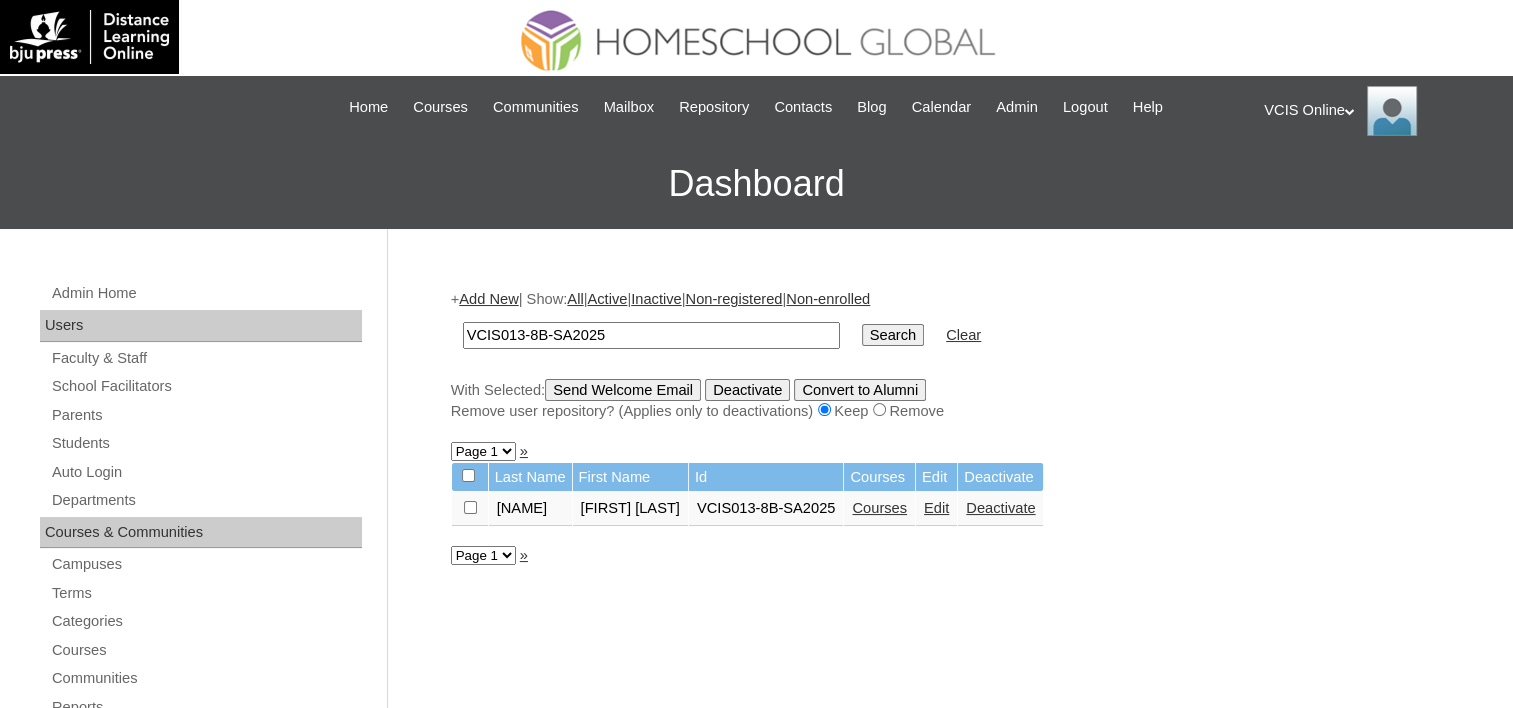 click on "Edit" at bounding box center (936, 508) 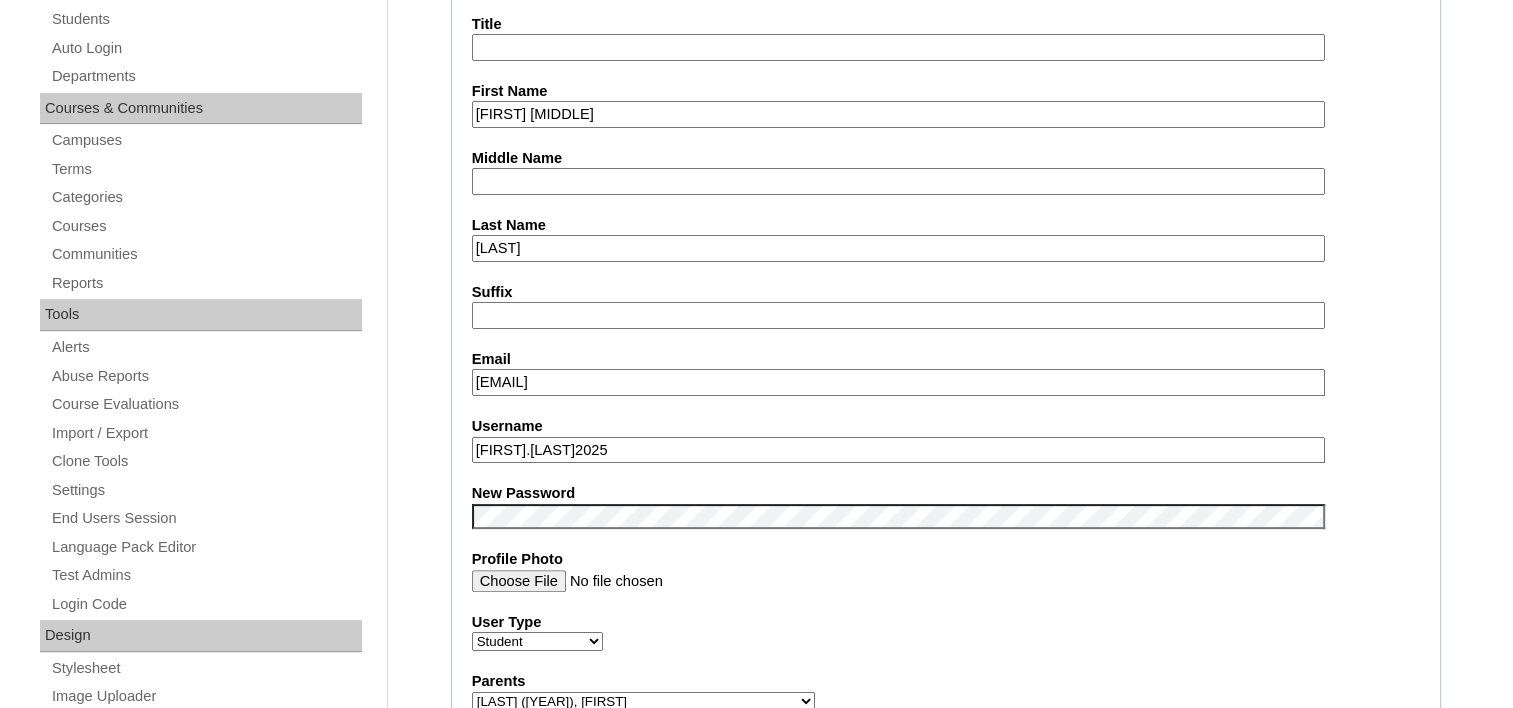 scroll, scrollTop: 400, scrollLeft: 0, axis: vertical 